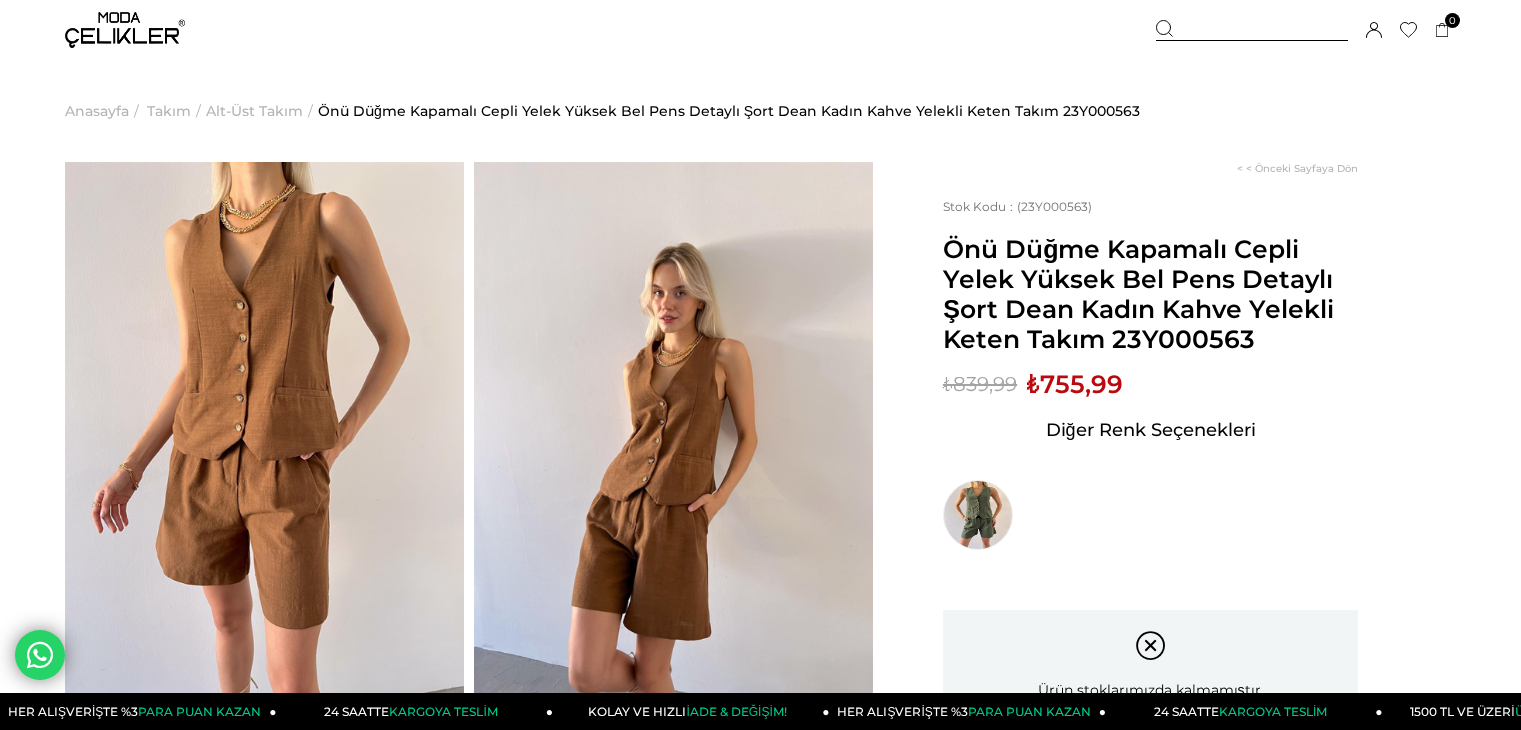 scroll, scrollTop: 0, scrollLeft: 0, axis: both 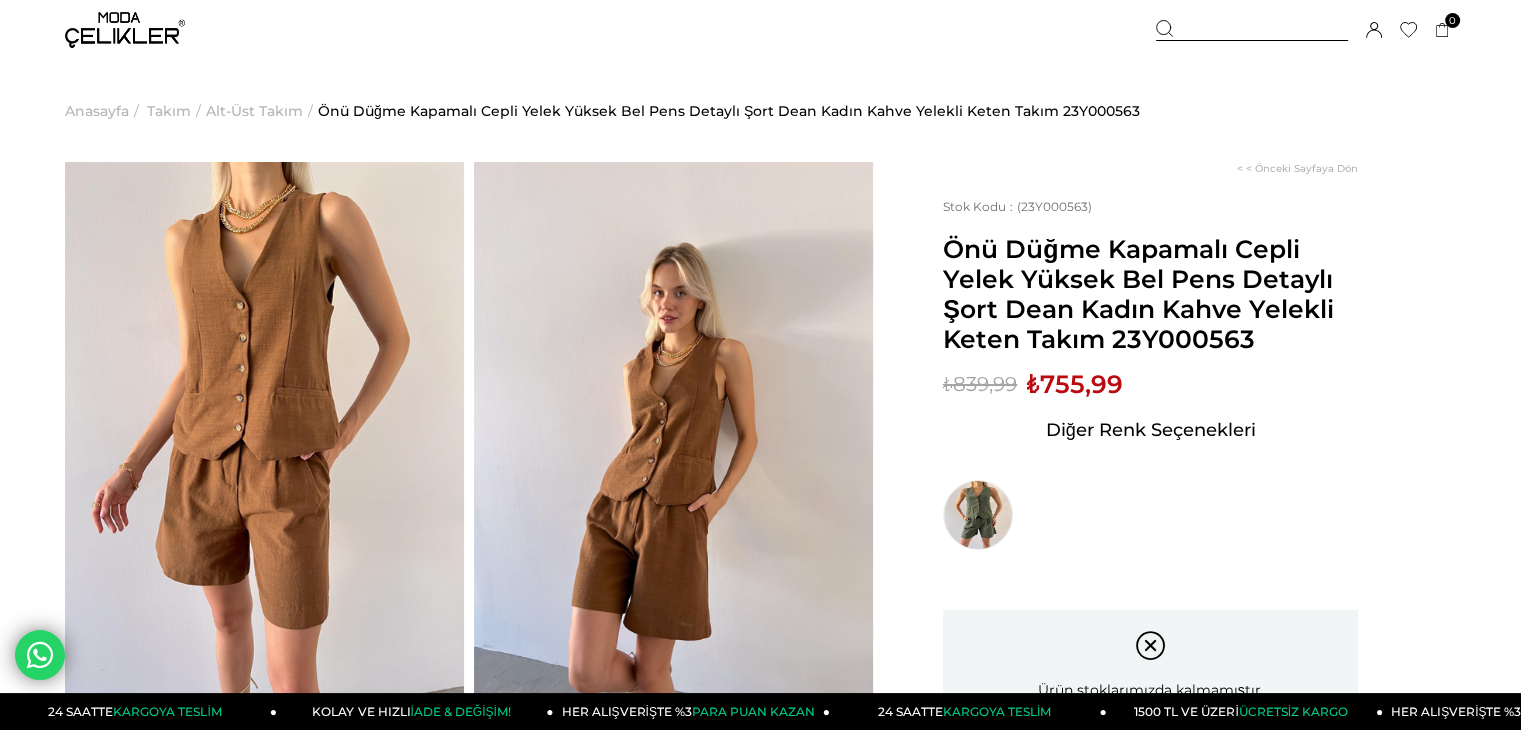 click on "Alt-Üst Takım" at bounding box center (254, 111) 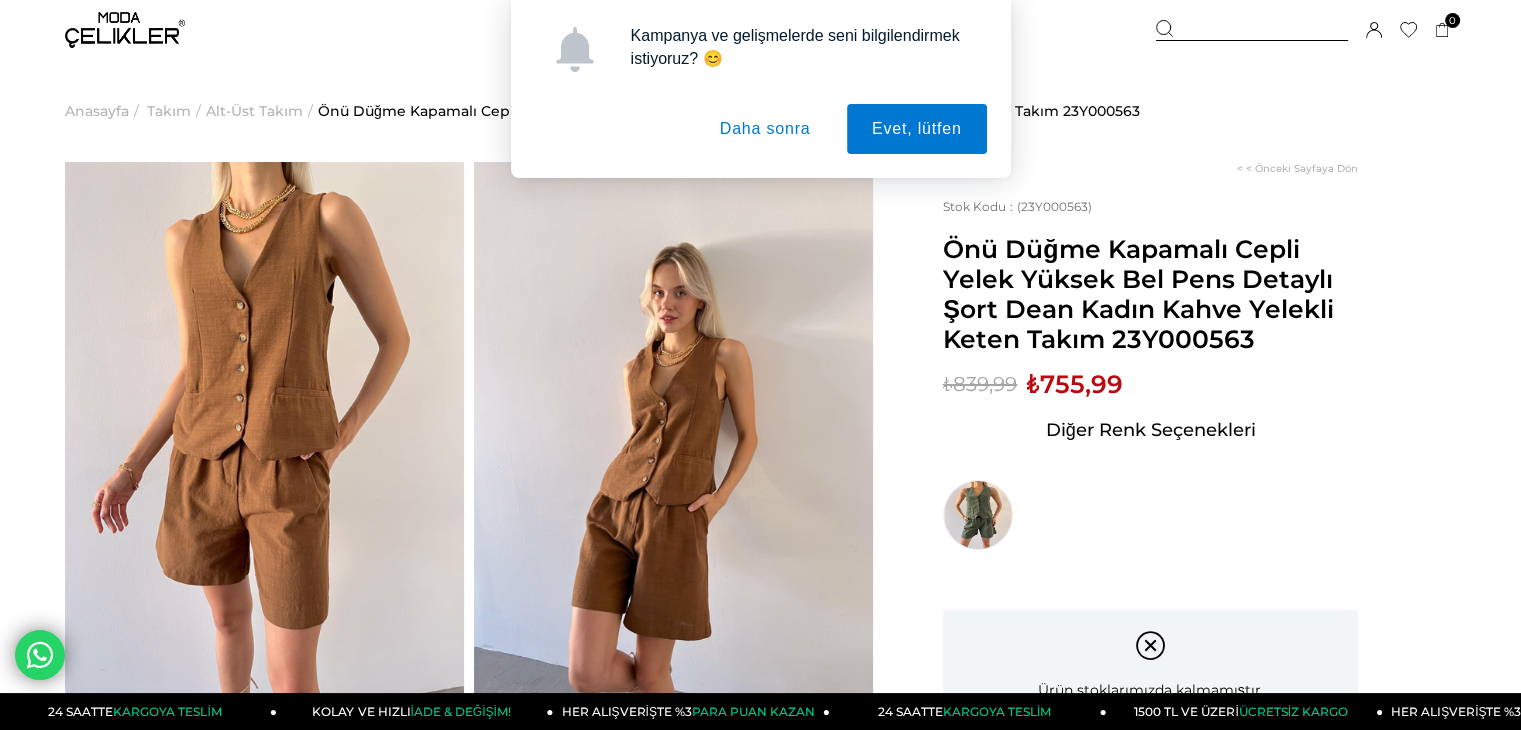 click on "Daha sonra" at bounding box center [765, 129] 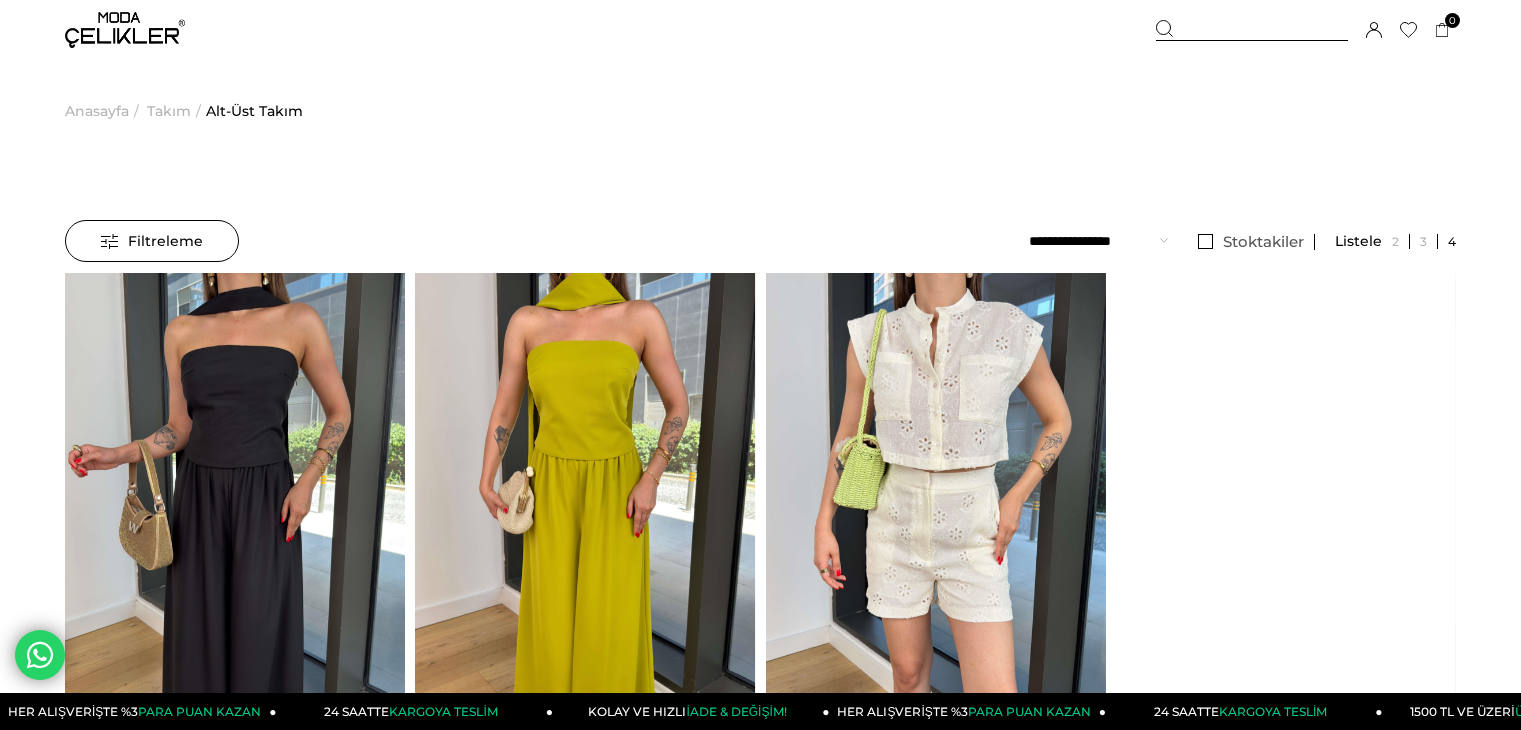 scroll, scrollTop: 0, scrollLeft: 0, axis: both 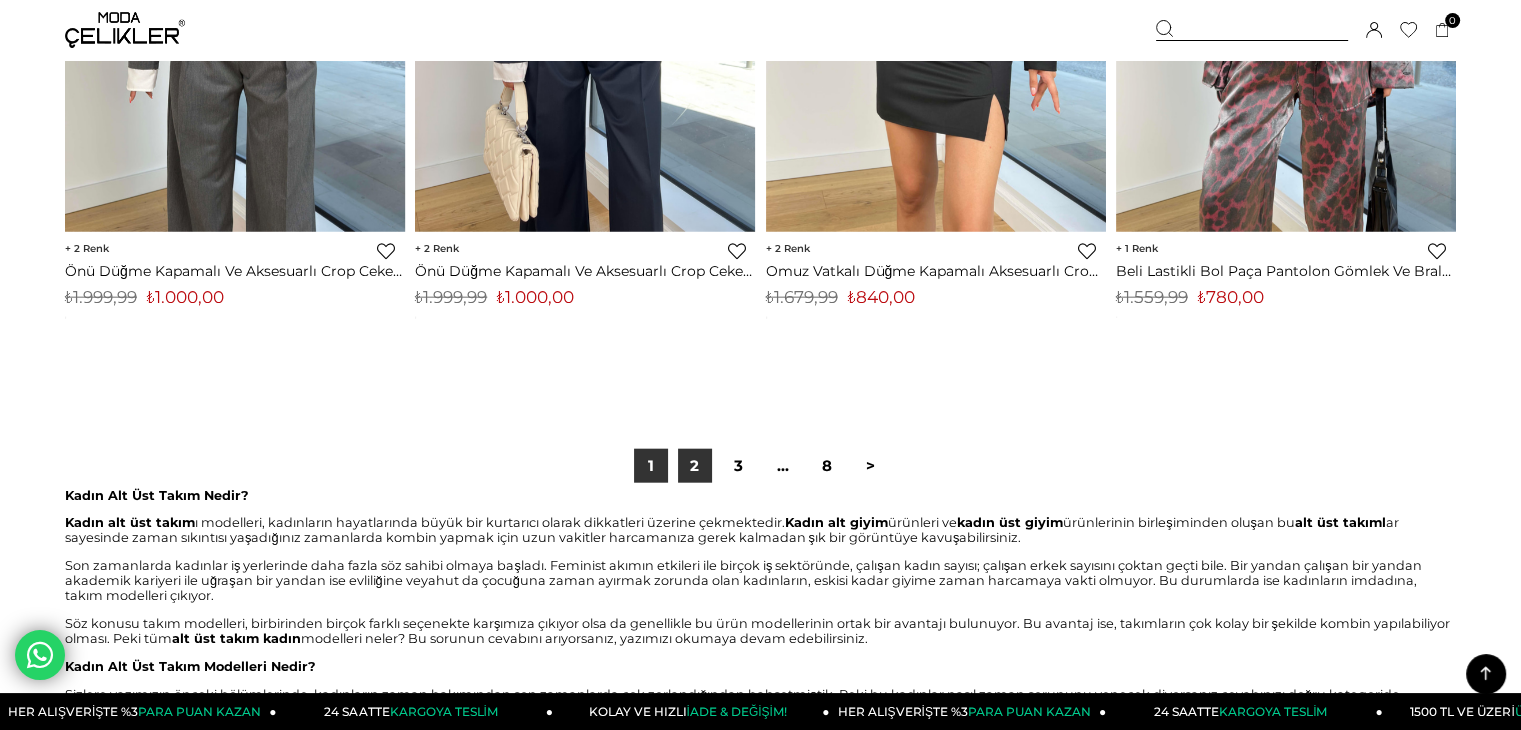 click on "2" at bounding box center [695, 466] 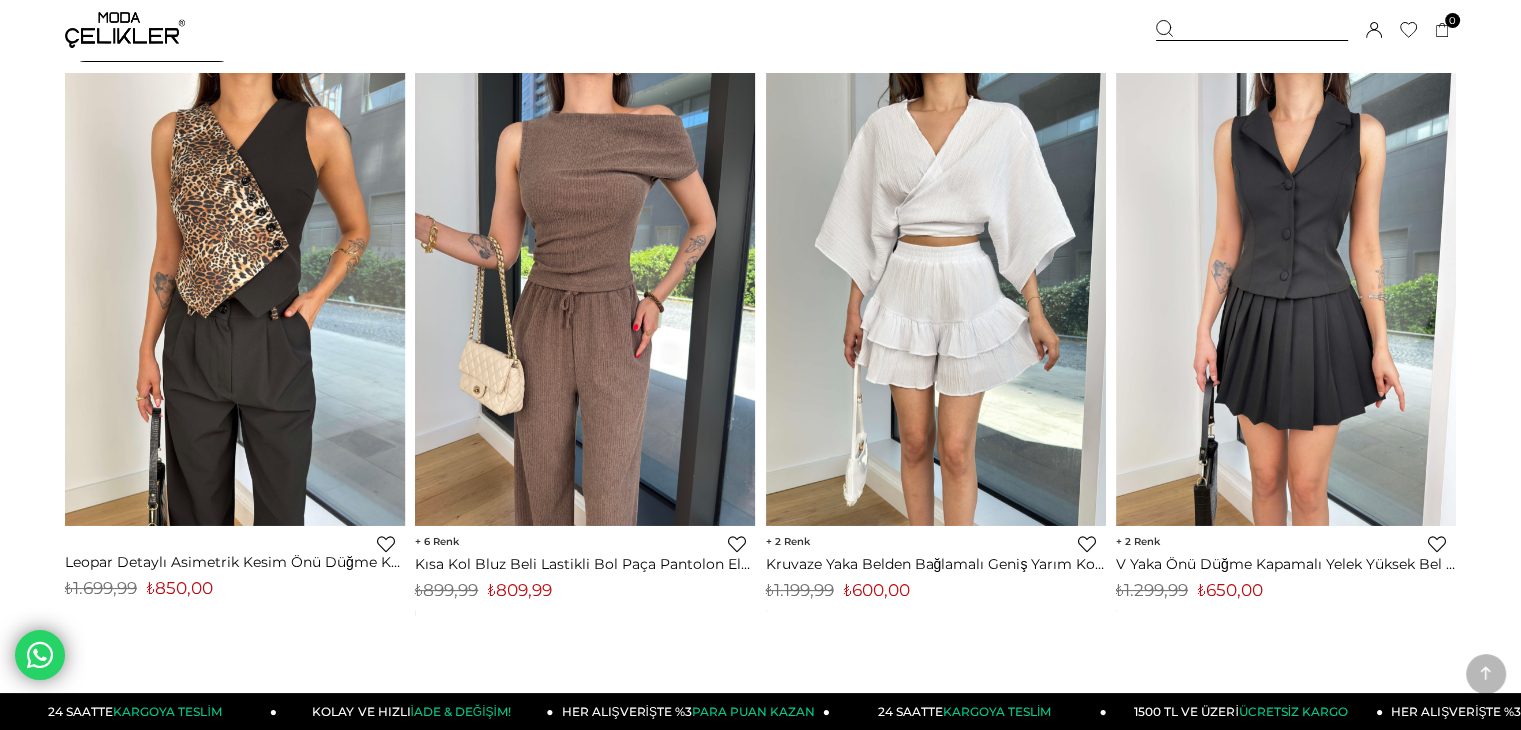 scroll, scrollTop: 800, scrollLeft: 0, axis: vertical 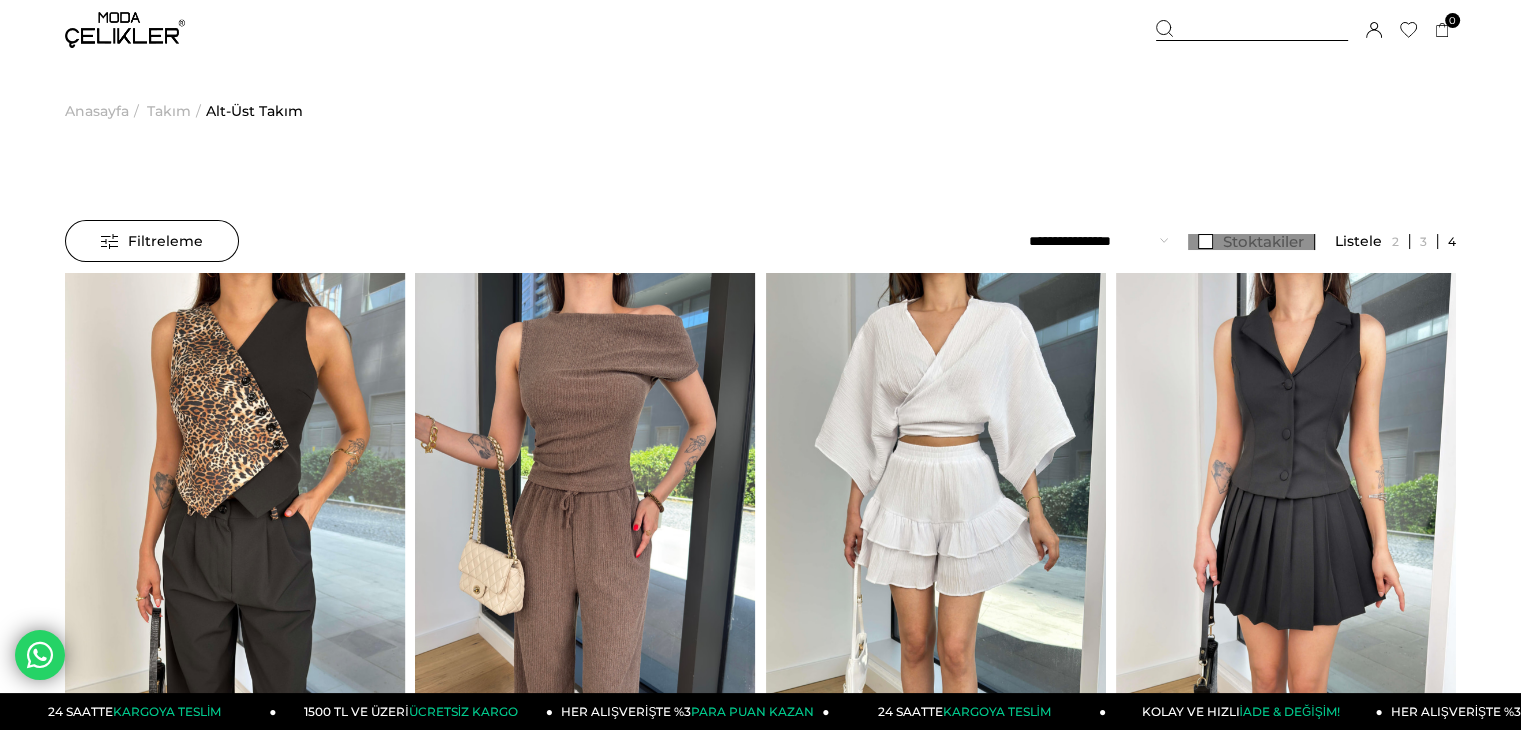 click on "Stoktakiler" at bounding box center (1251, 242) 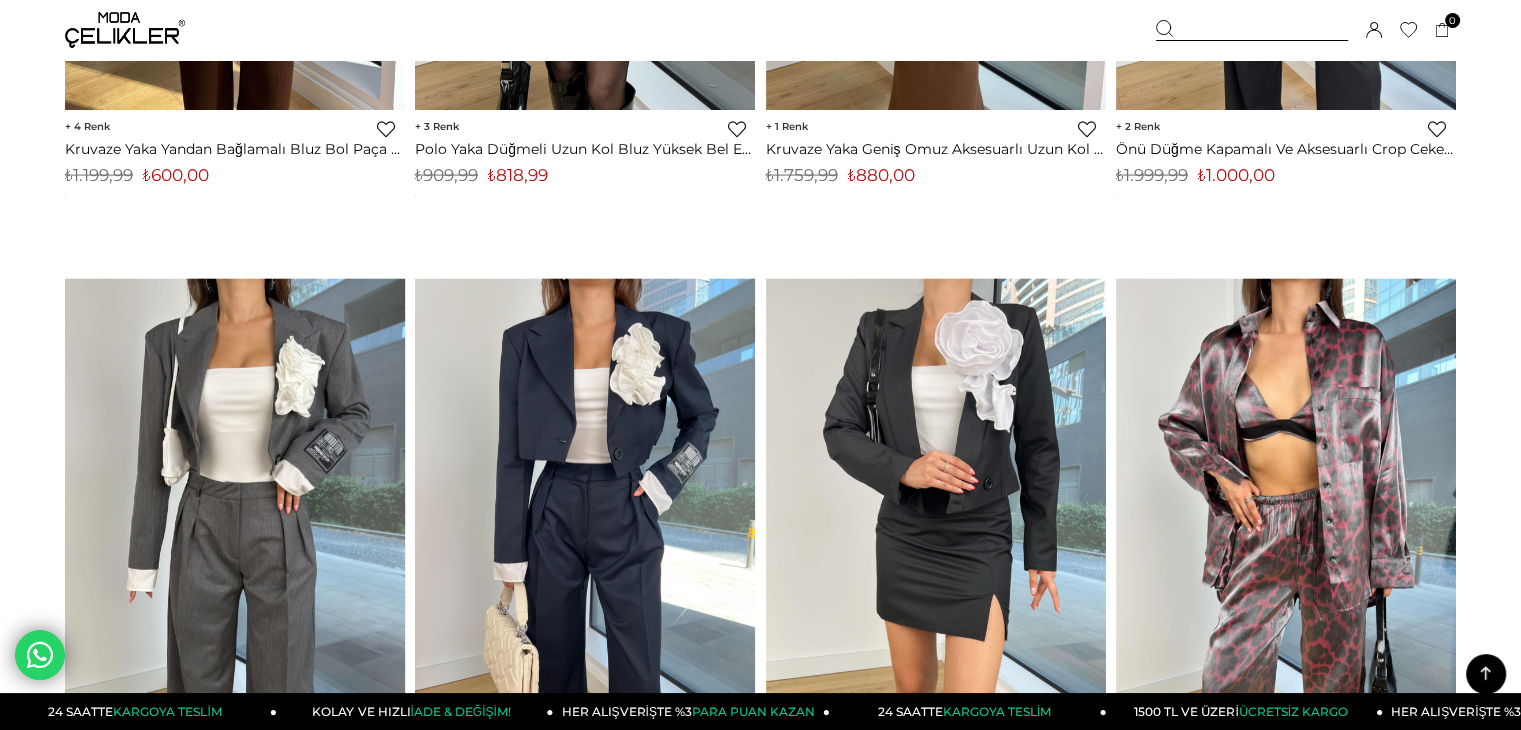 scroll, scrollTop: 12300, scrollLeft: 0, axis: vertical 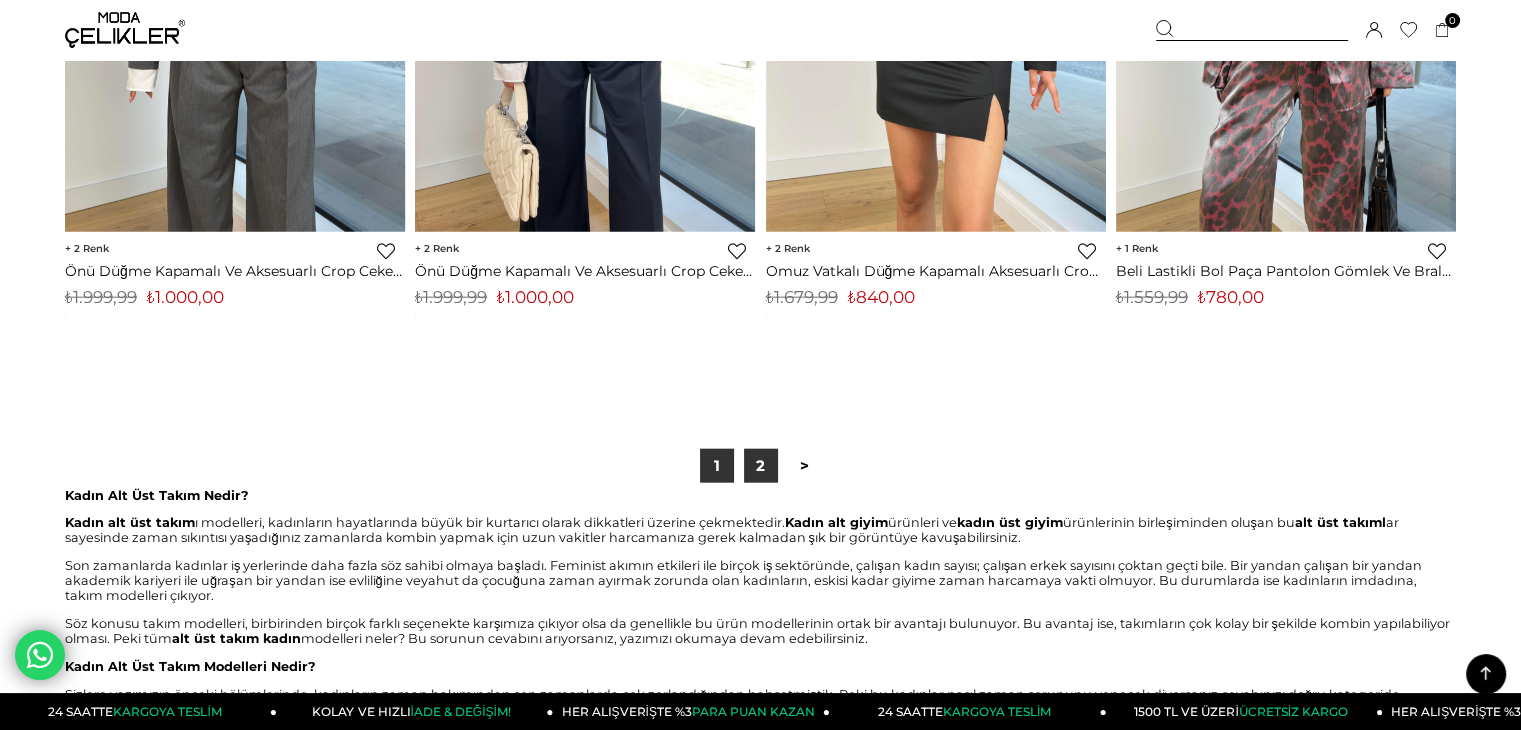 click on "2" at bounding box center [761, 466] 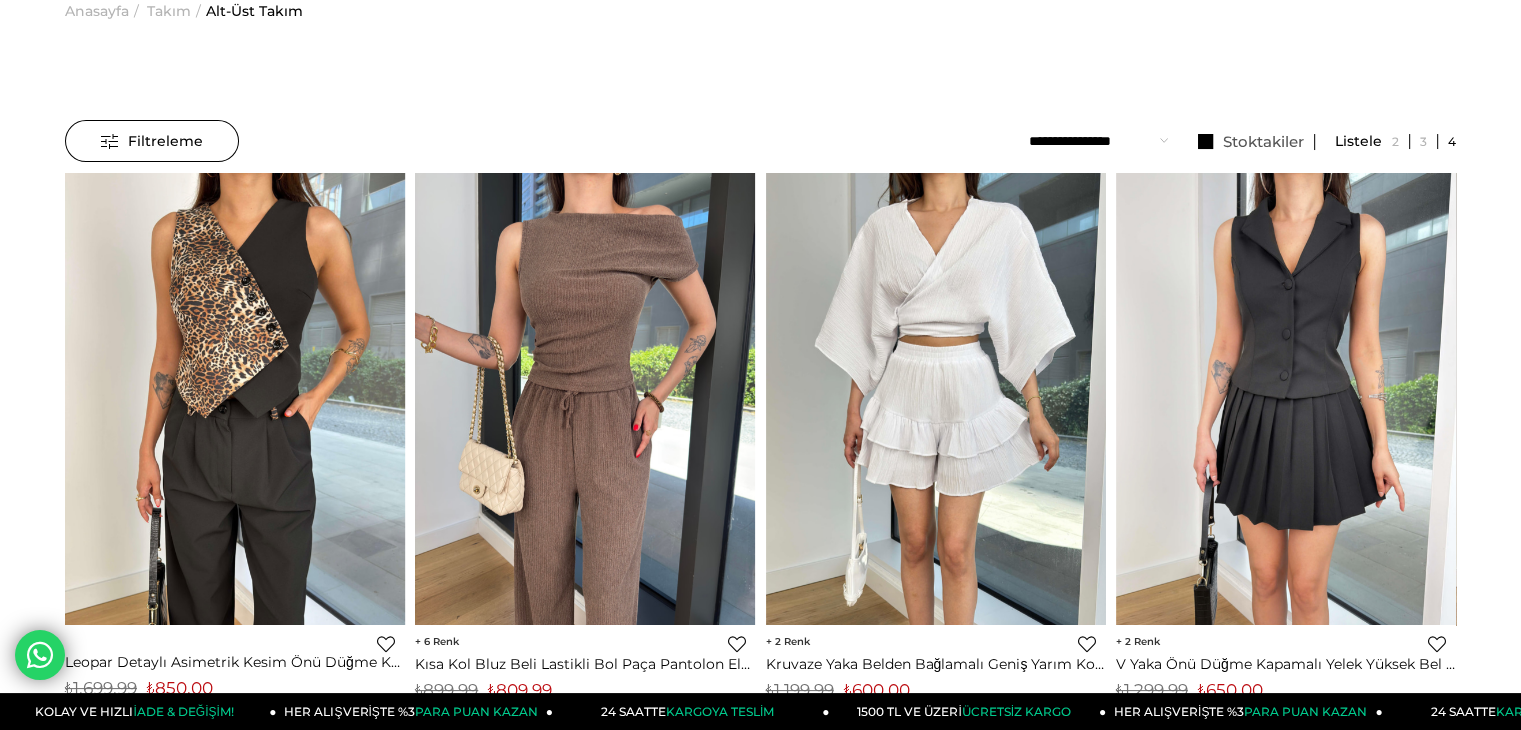 scroll, scrollTop: 0, scrollLeft: 0, axis: both 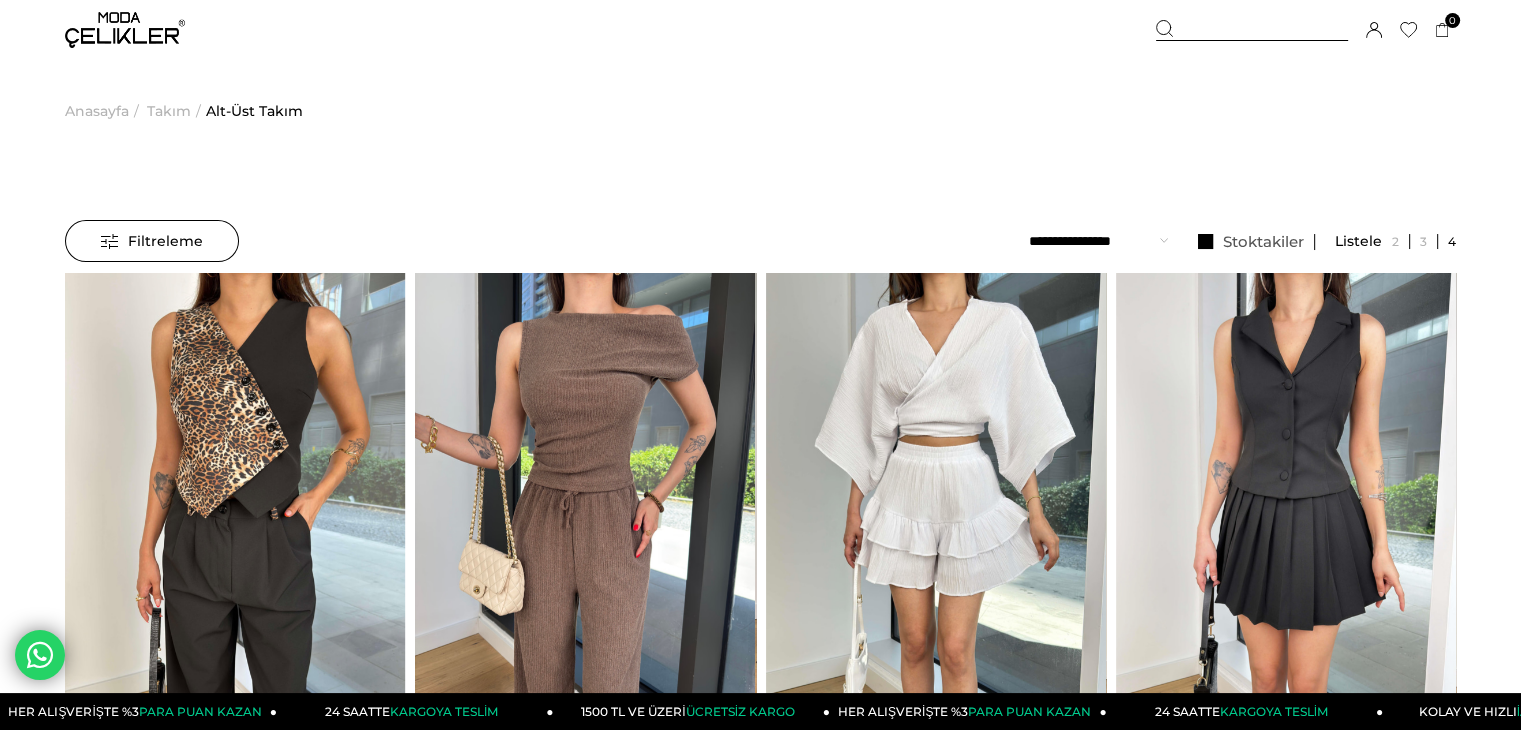 click on "Takım" at bounding box center [169, 111] 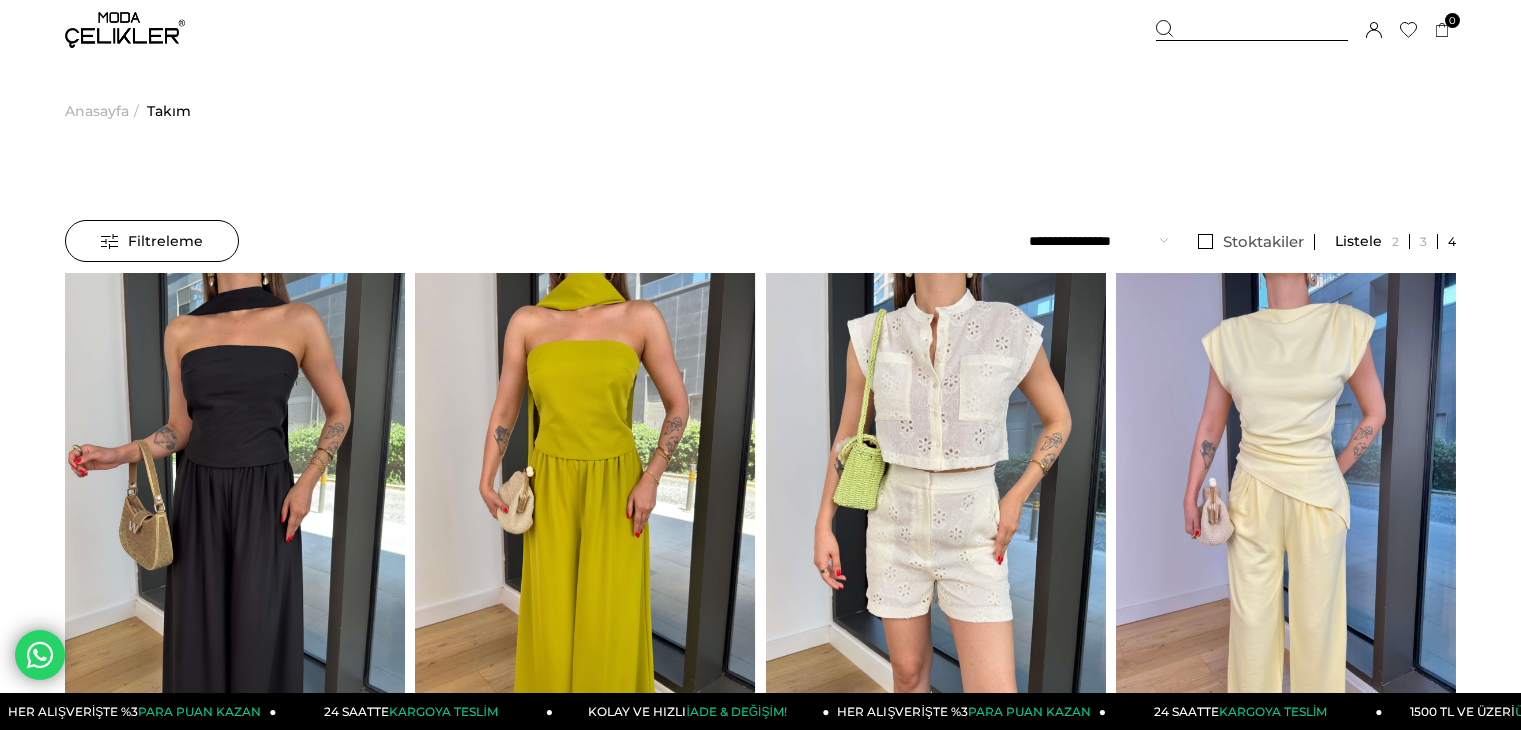 scroll, scrollTop: 0, scrollLeft: 0, axis: both 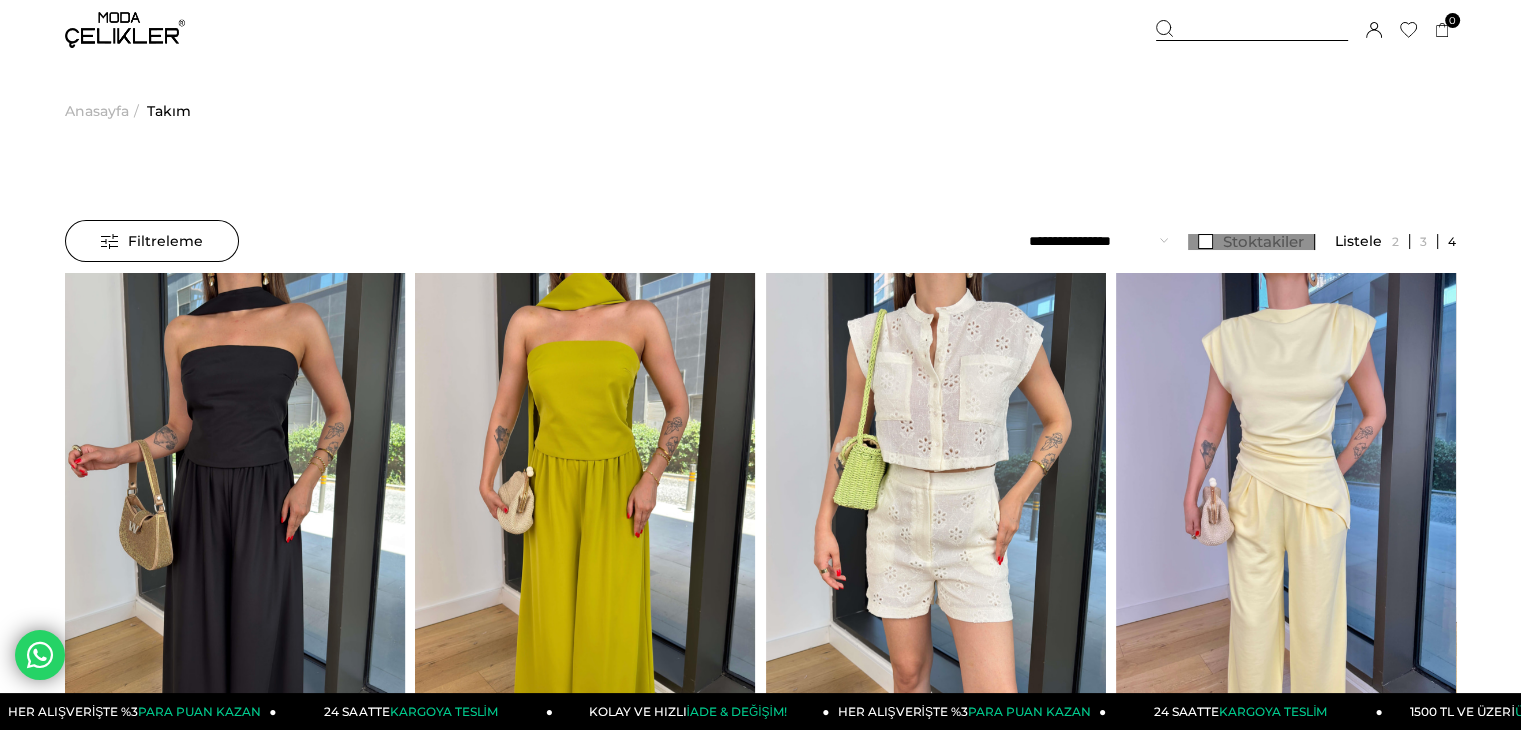 click on "Stoktakiler" at bounding box center (1251, 242) 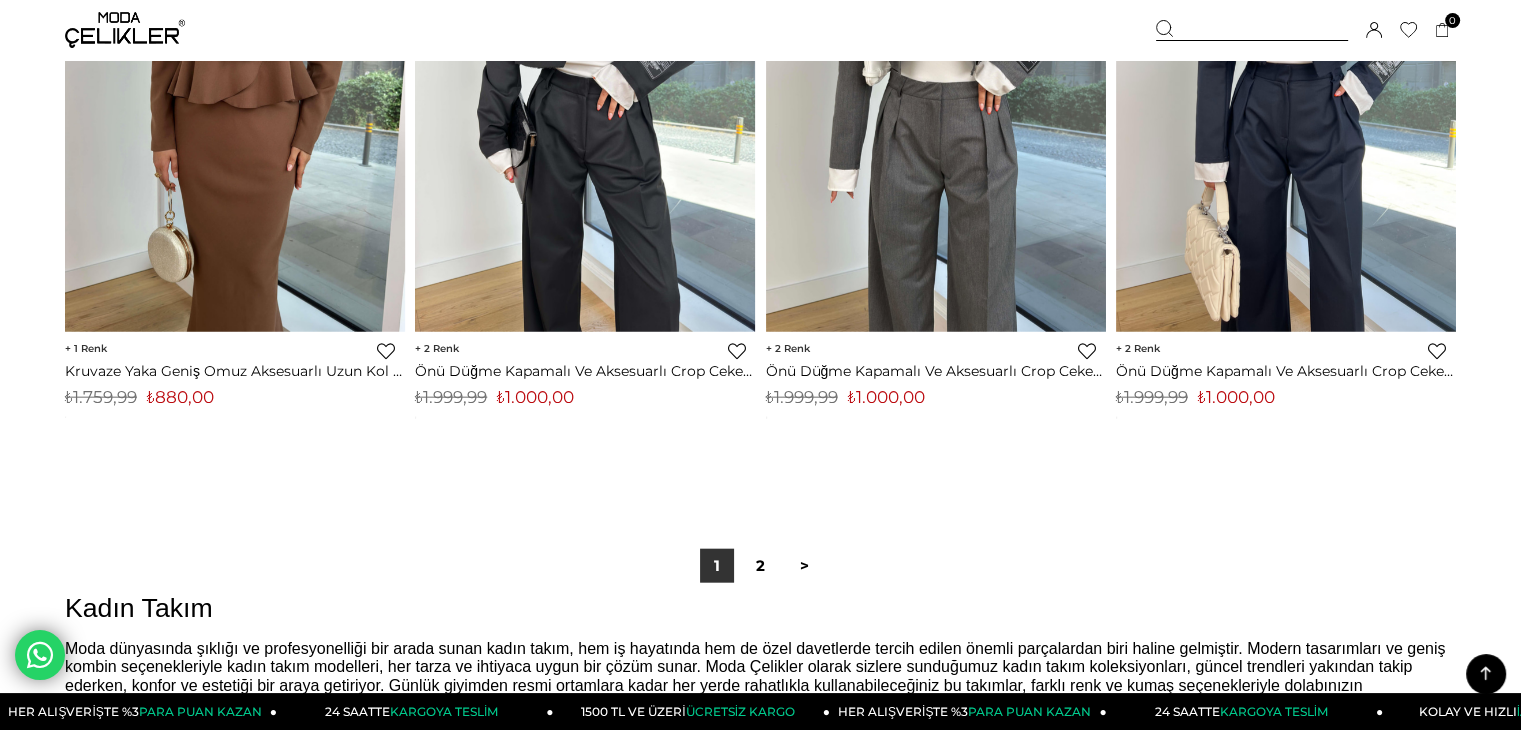 scroll, scrollTop: 12300, scrollLeft: 0, axis: vertical 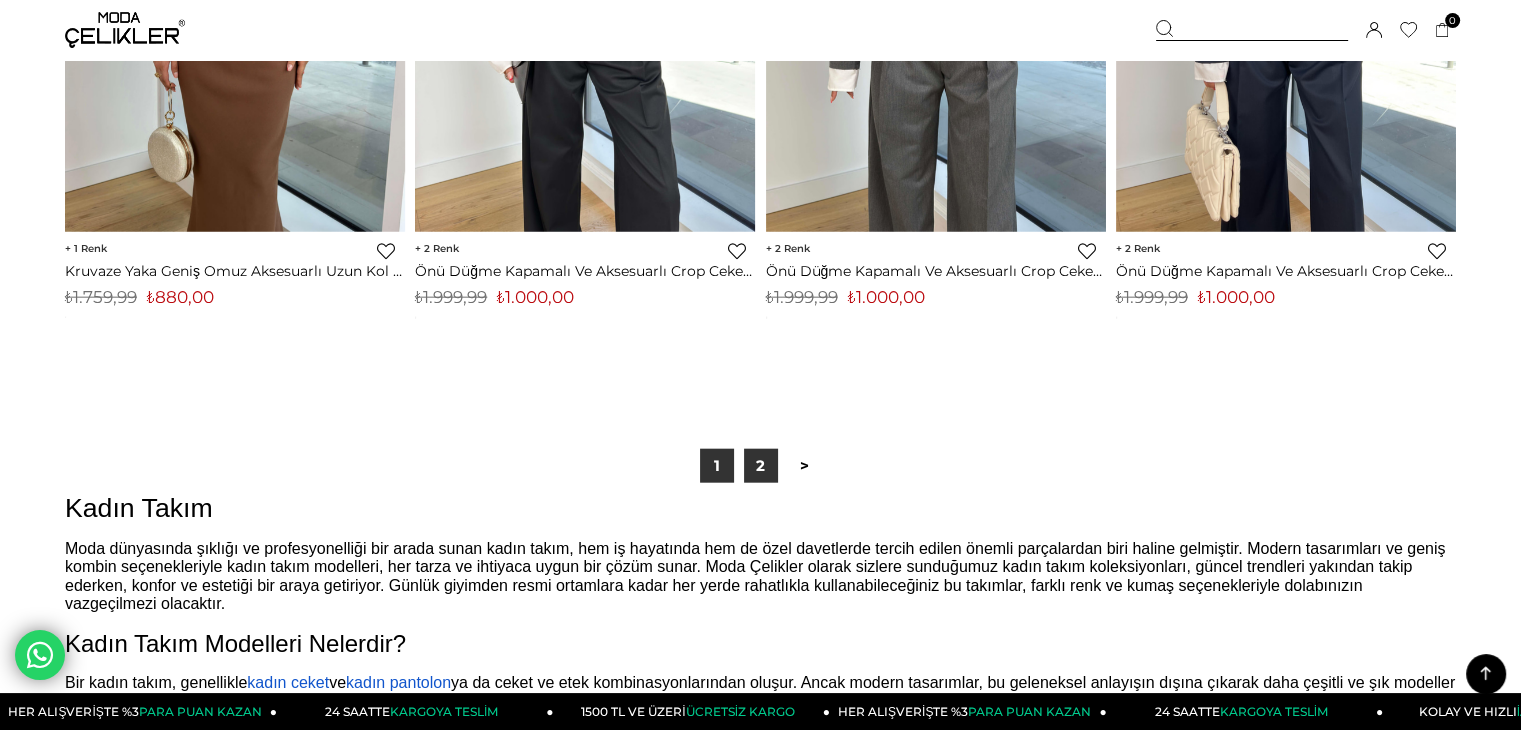 click on "2" at bounding box center (761, 466) 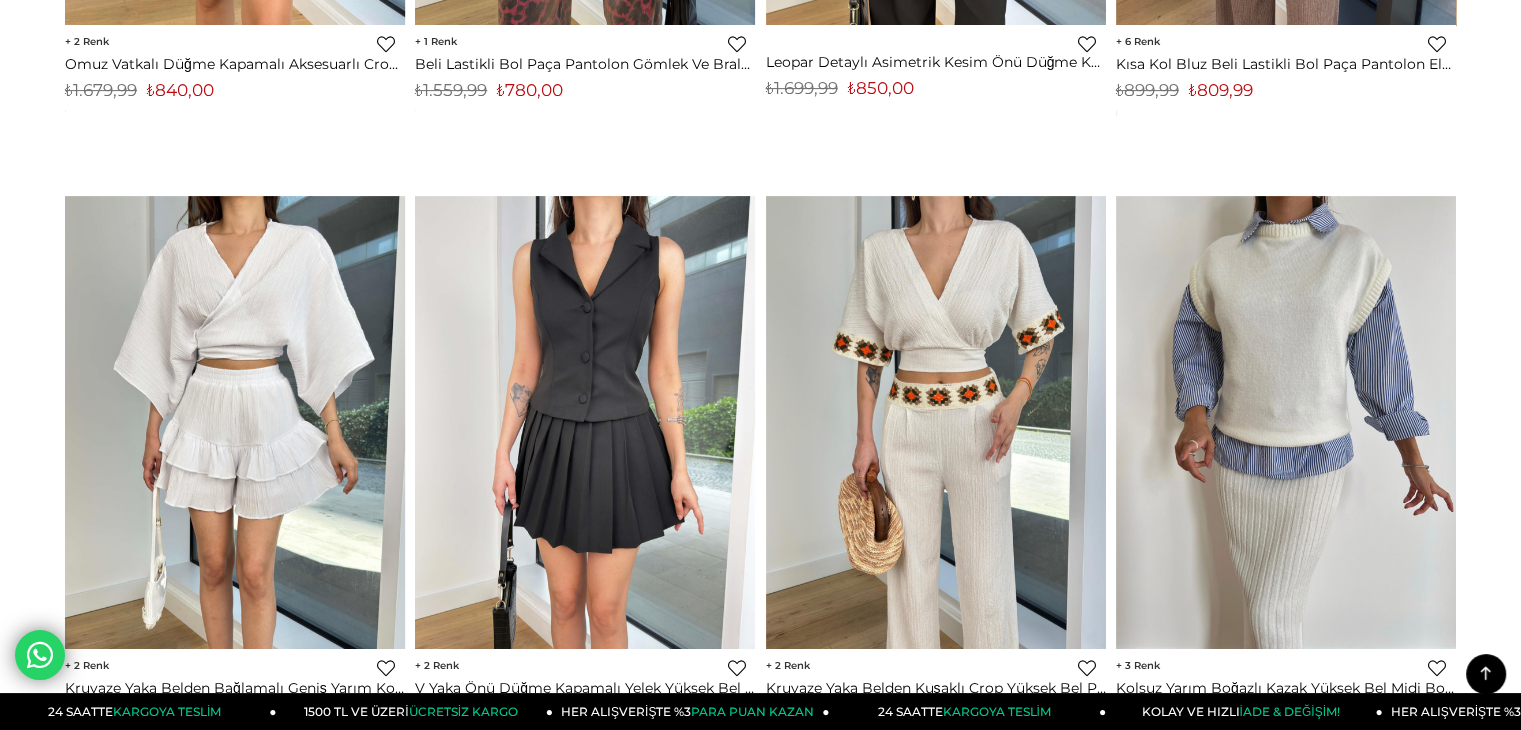 scroll, scrollTop: 0, scrollLeft: 0, axis: both 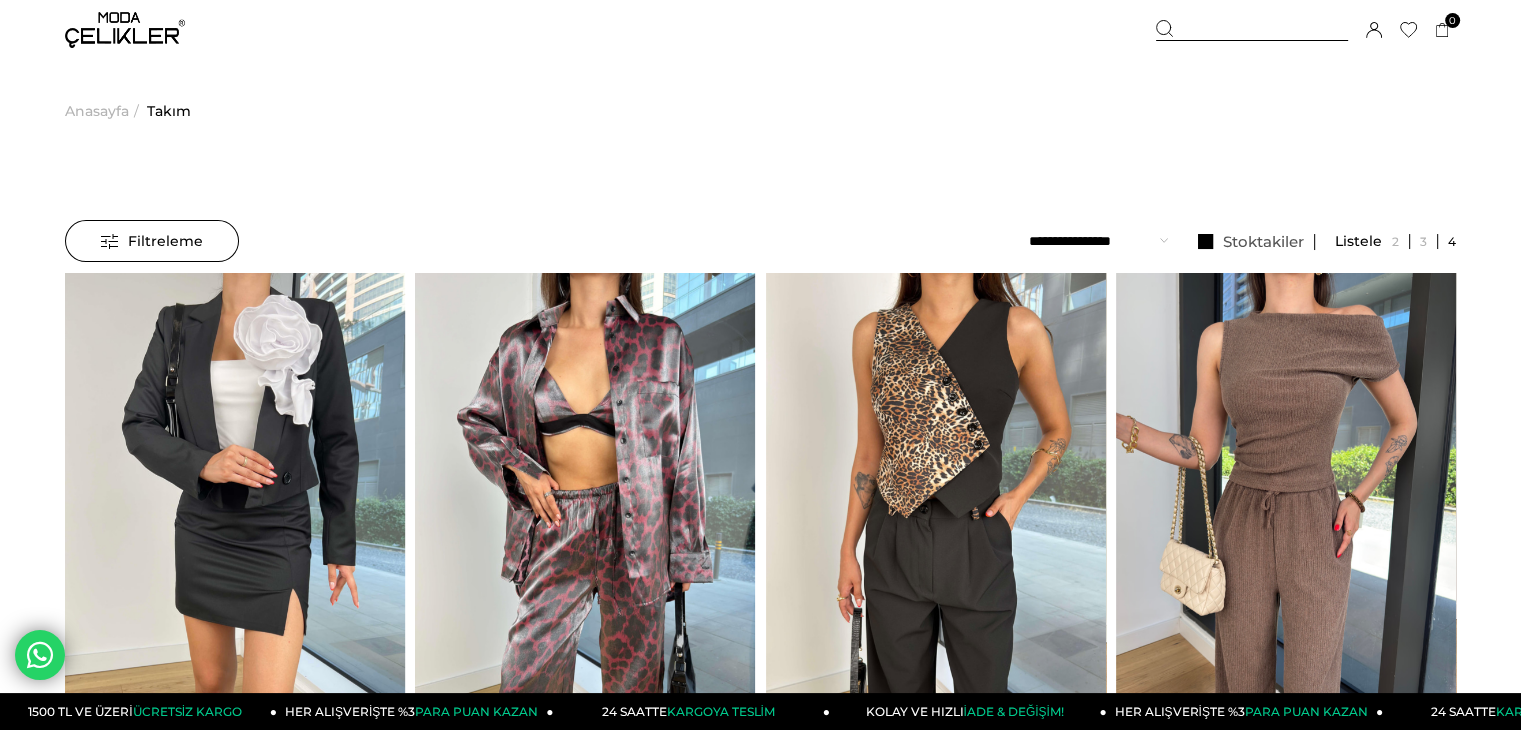 click on "Anasayfa" at bounding box center (97, 111) 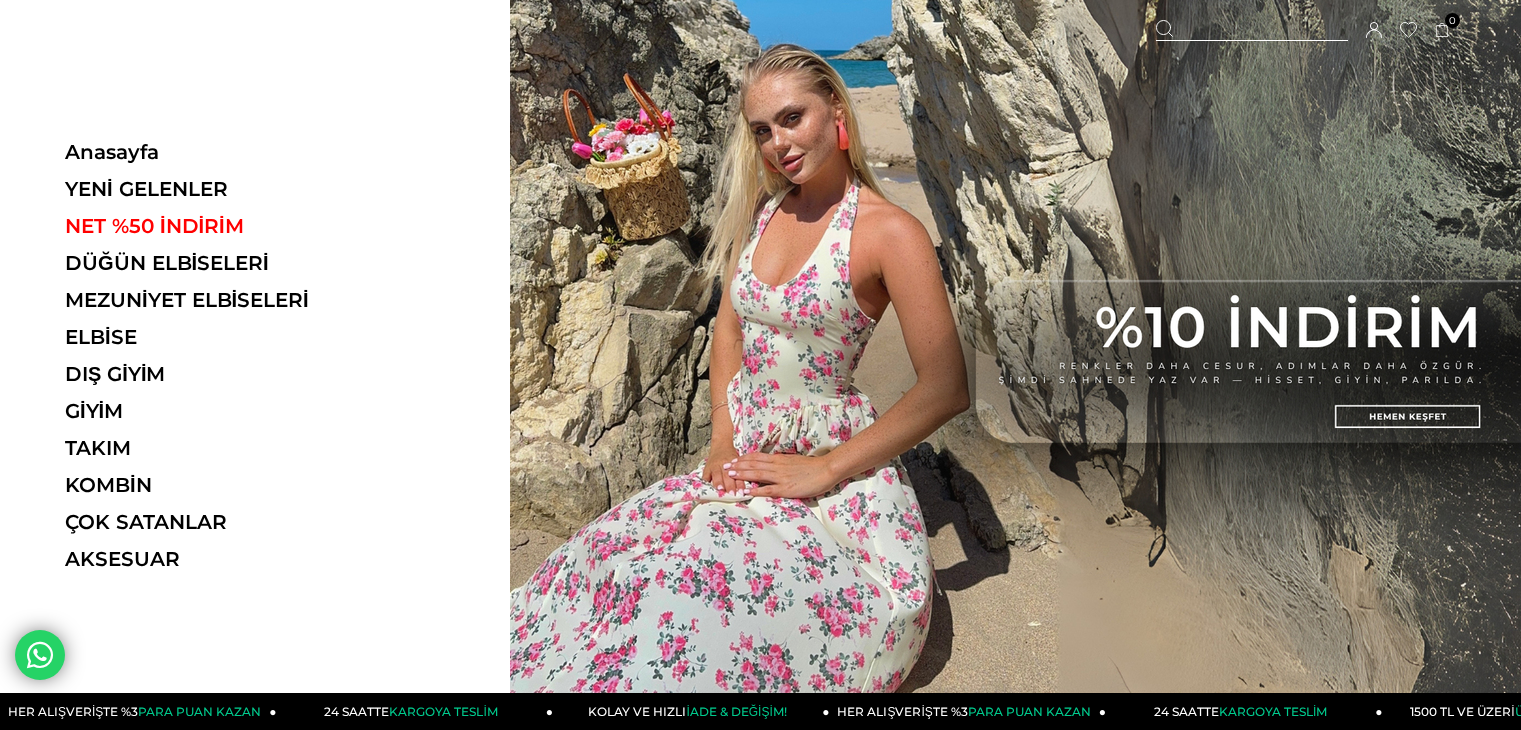 scroll, scrollTop: 0, scrollLeft: 0, axis: both 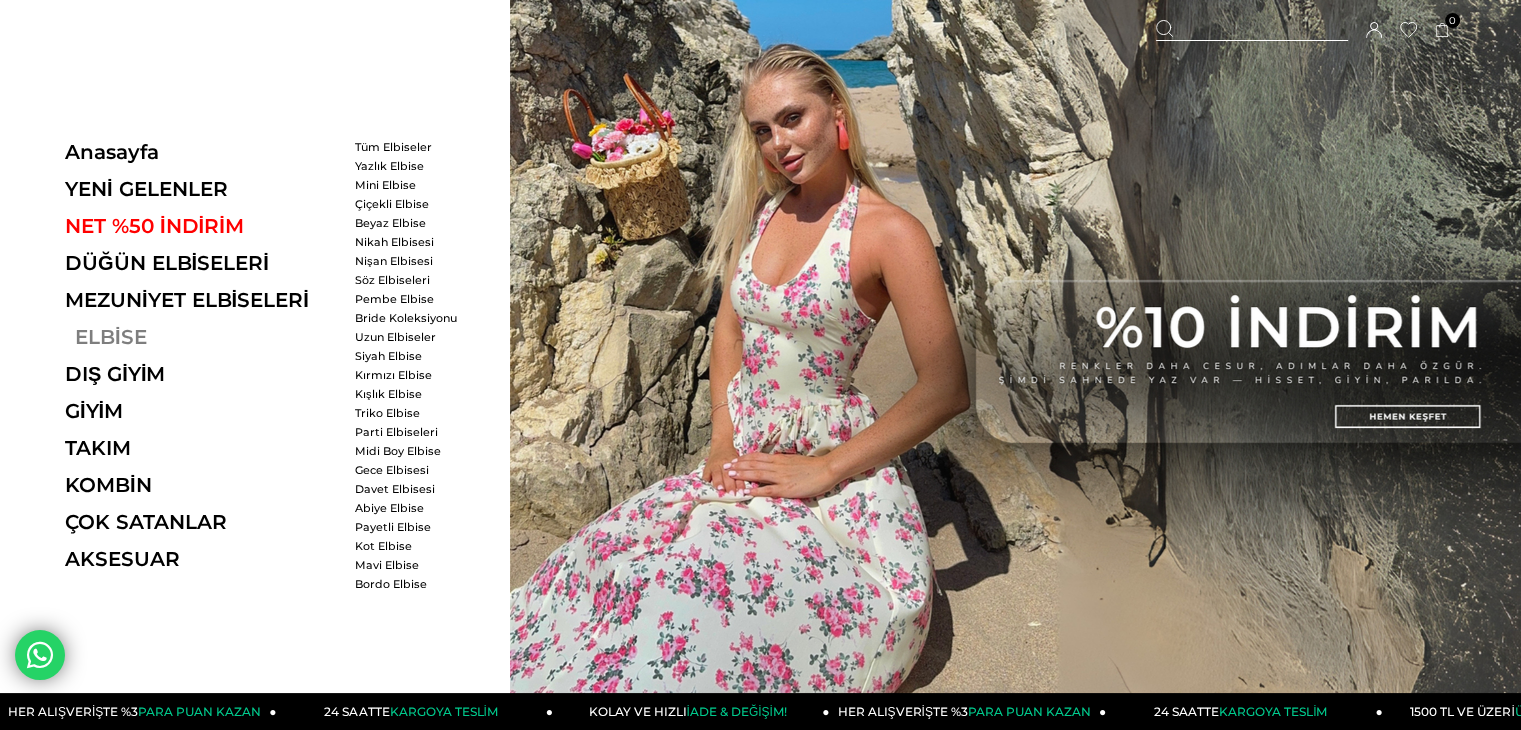 click on "ELBİSE" at bounding box center (202, 337) 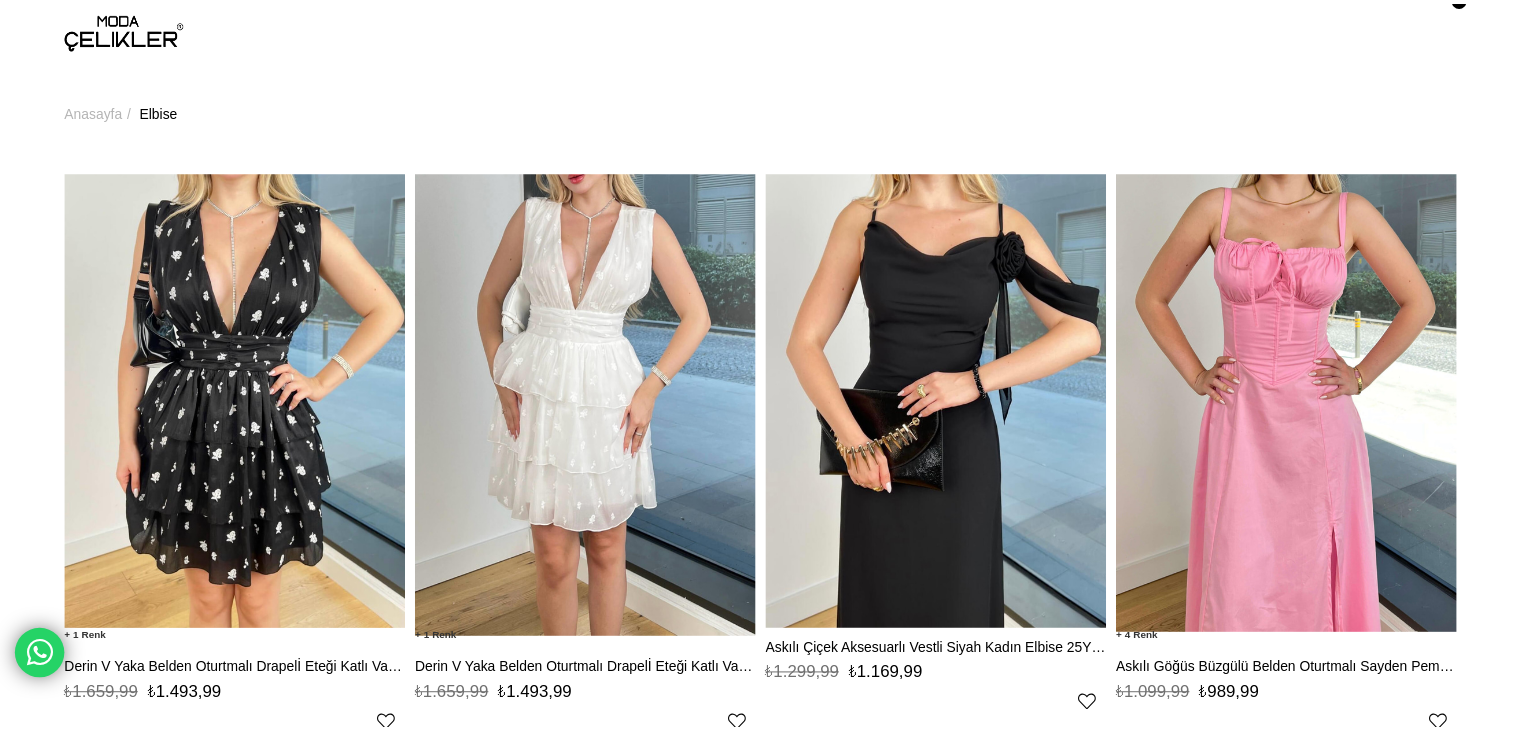 scroll, scrollTop: 0, scrollLeft: 0, axis: both 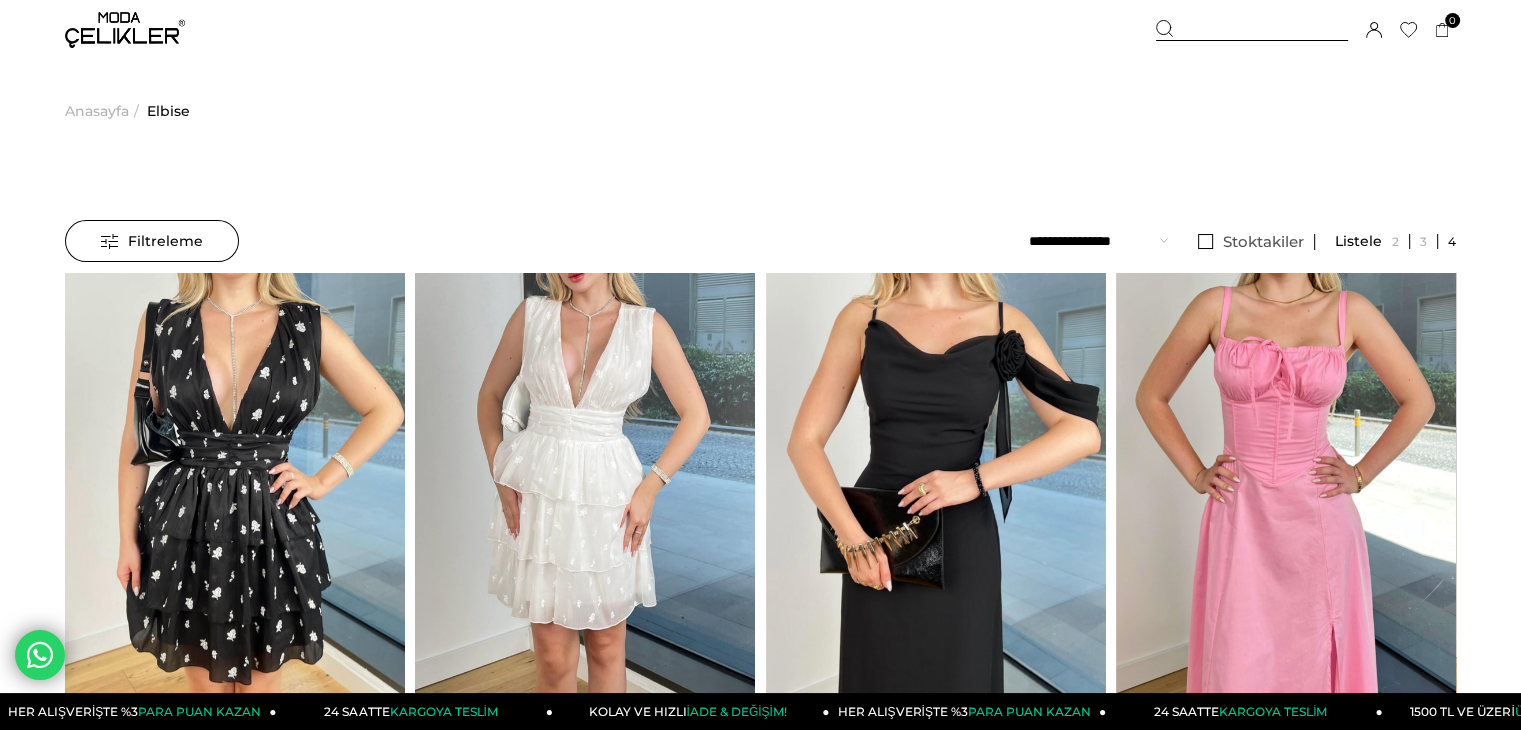 click on "Stoktakiler" at bounding box center (1251, 241) 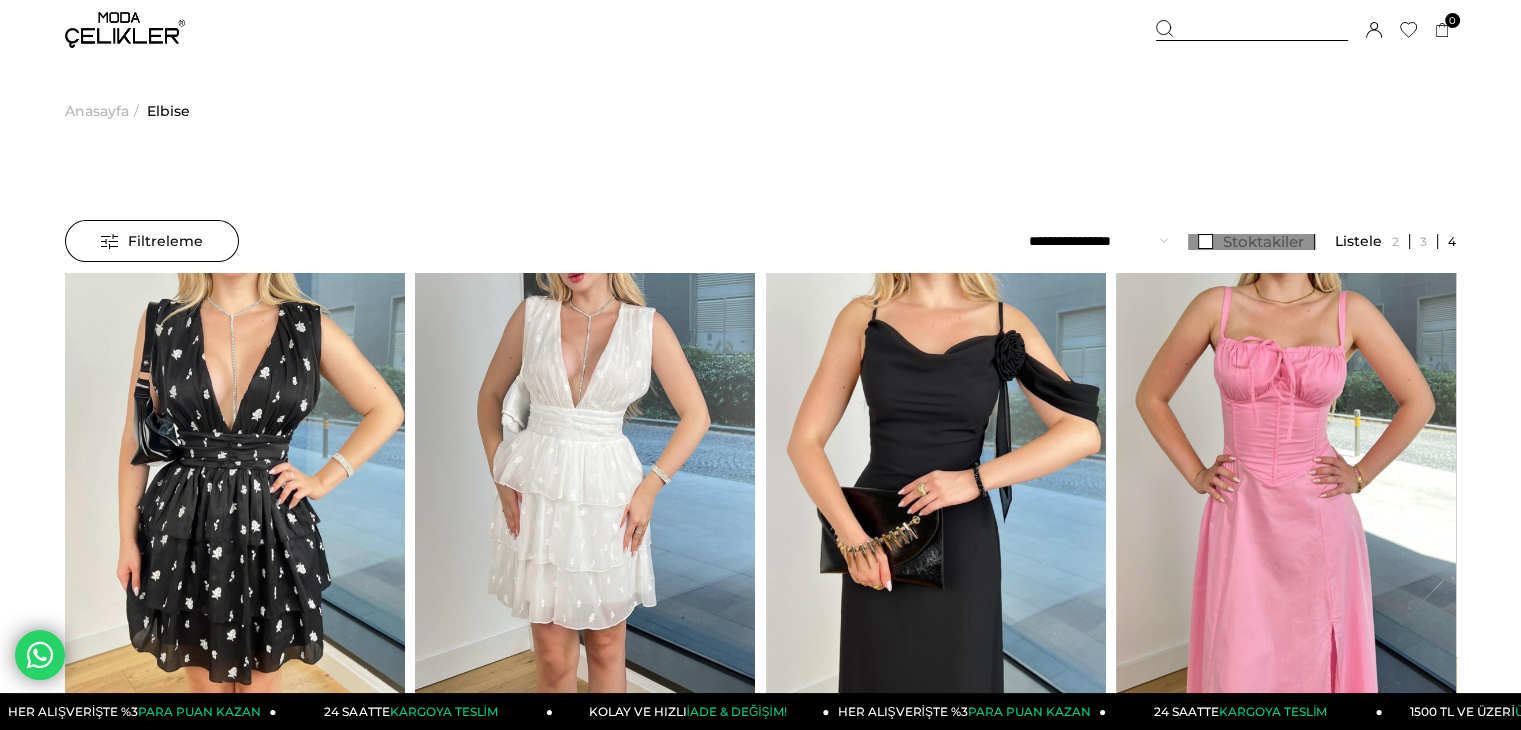 click on "Stoktakiler" at bounding box center [1251, 242] 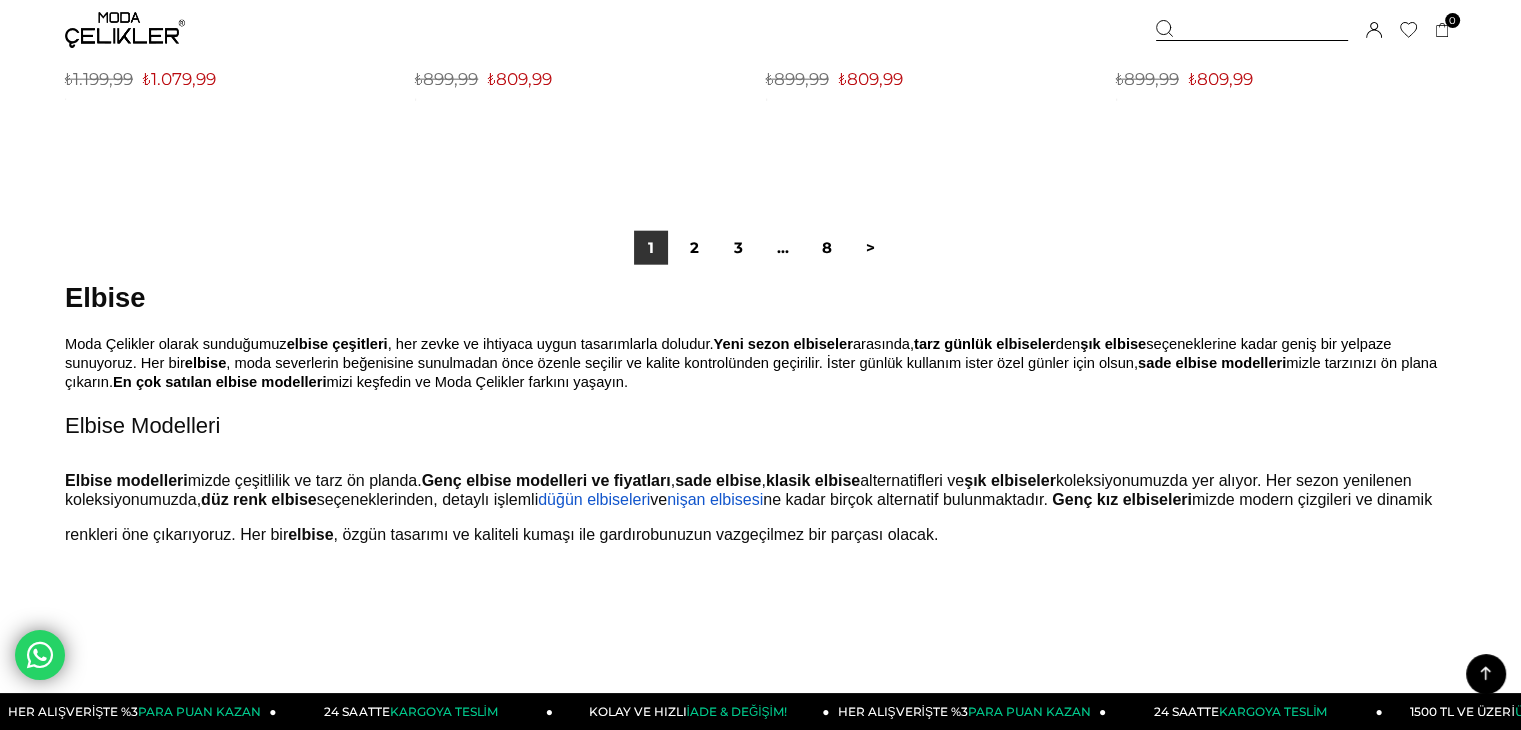 scroll, scrollTop: 12300, scrollLeft: 0, axis: vertical 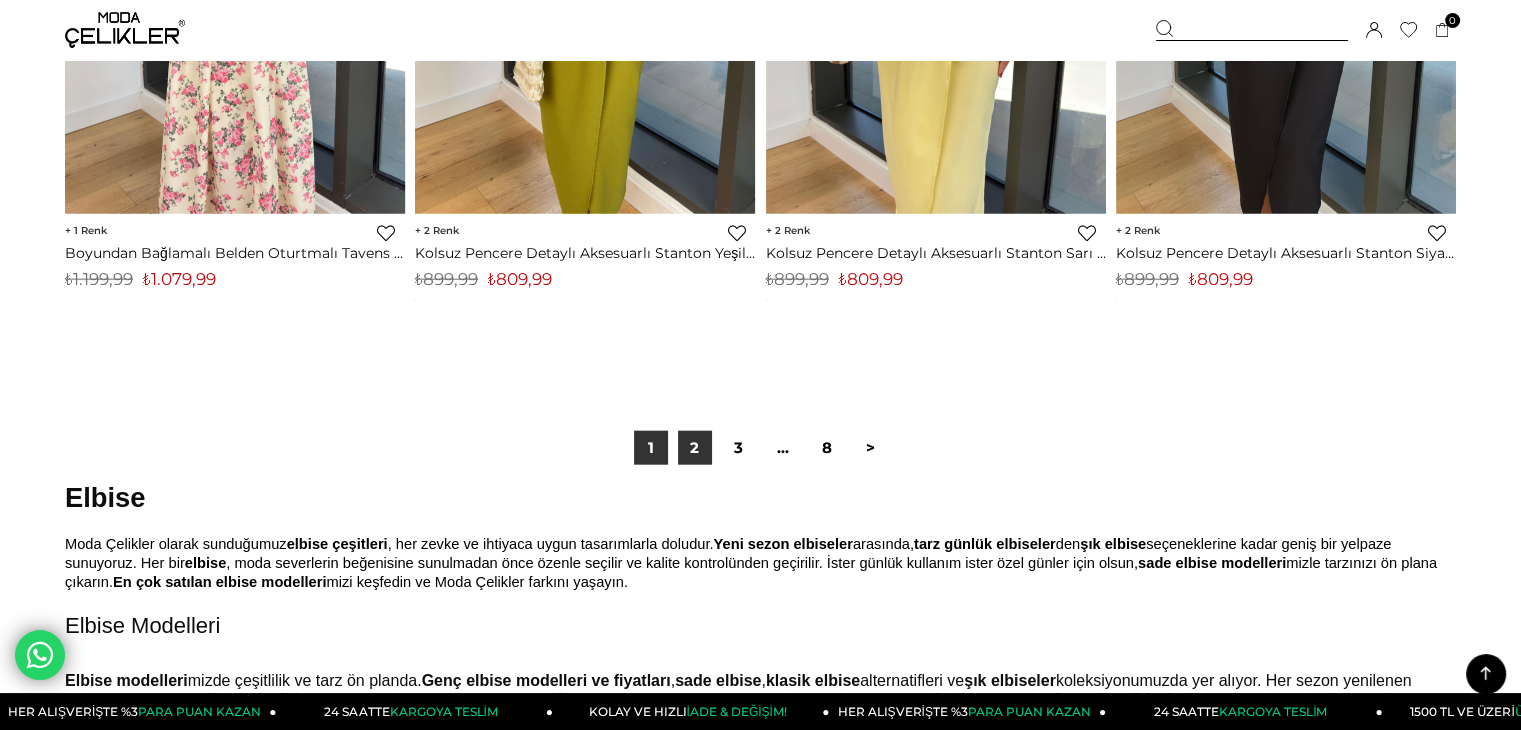 click on "2" at bounding box center (695, 448) 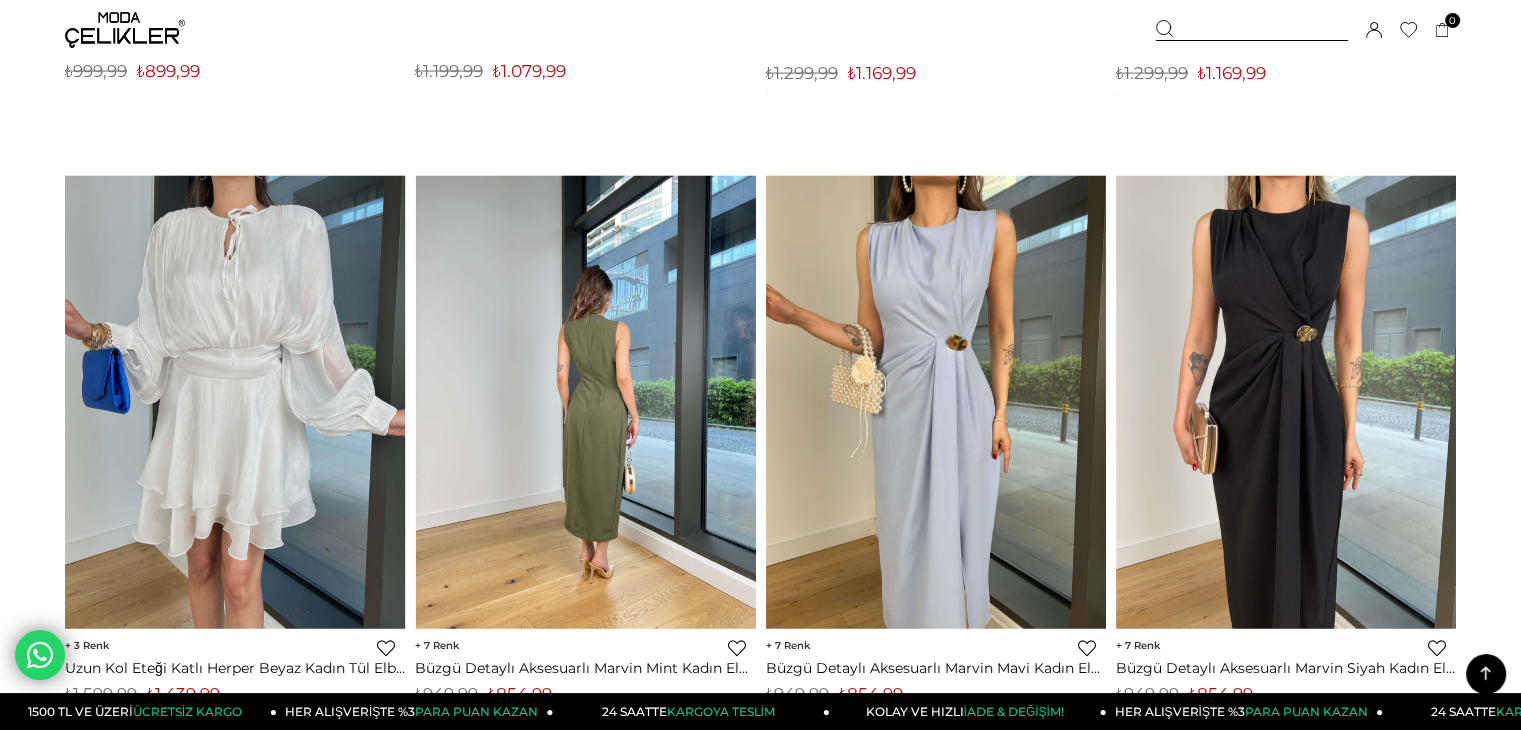 scroll, scrollTop: 12200, scrollLeft: 0, axis: vertical 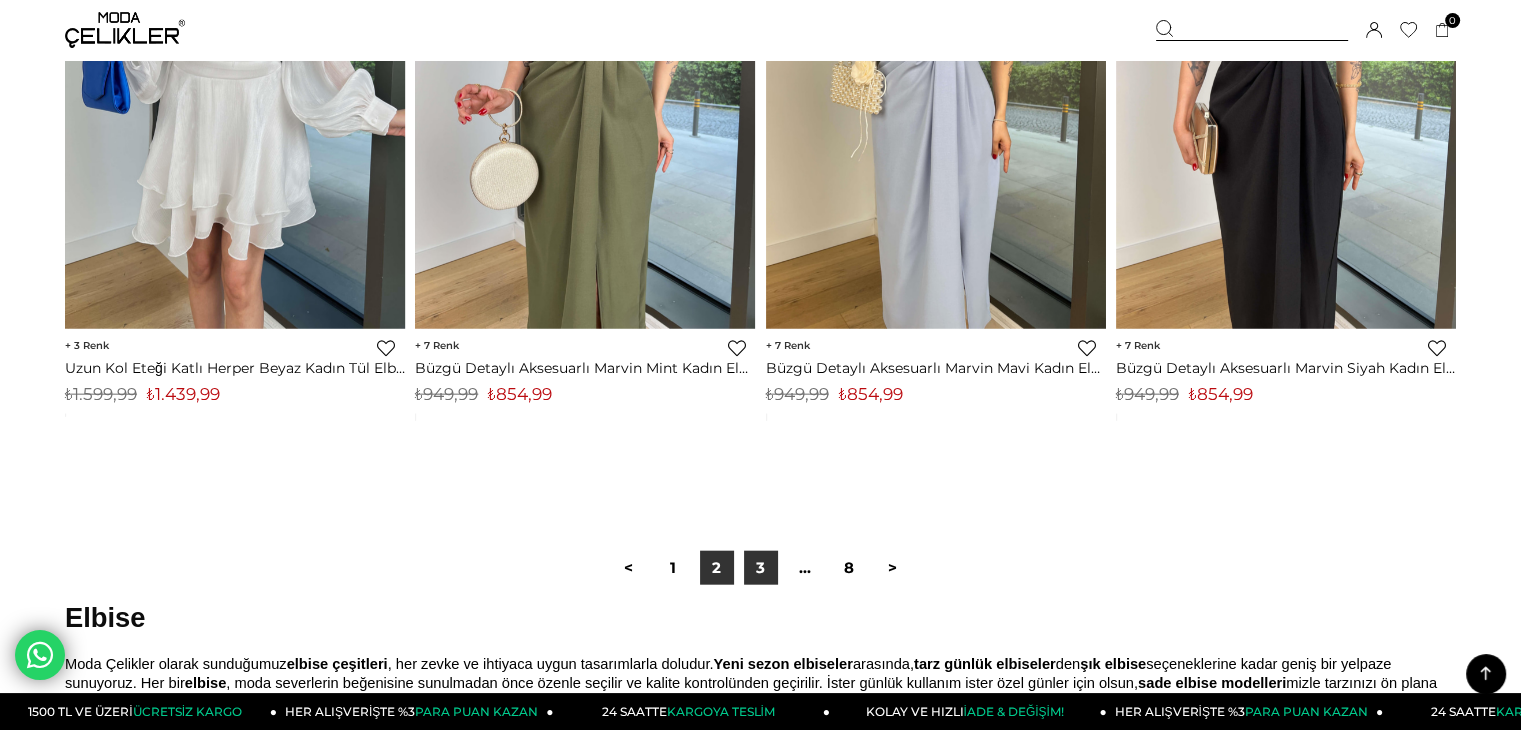 click on "3" at bounding box center [761, 568] 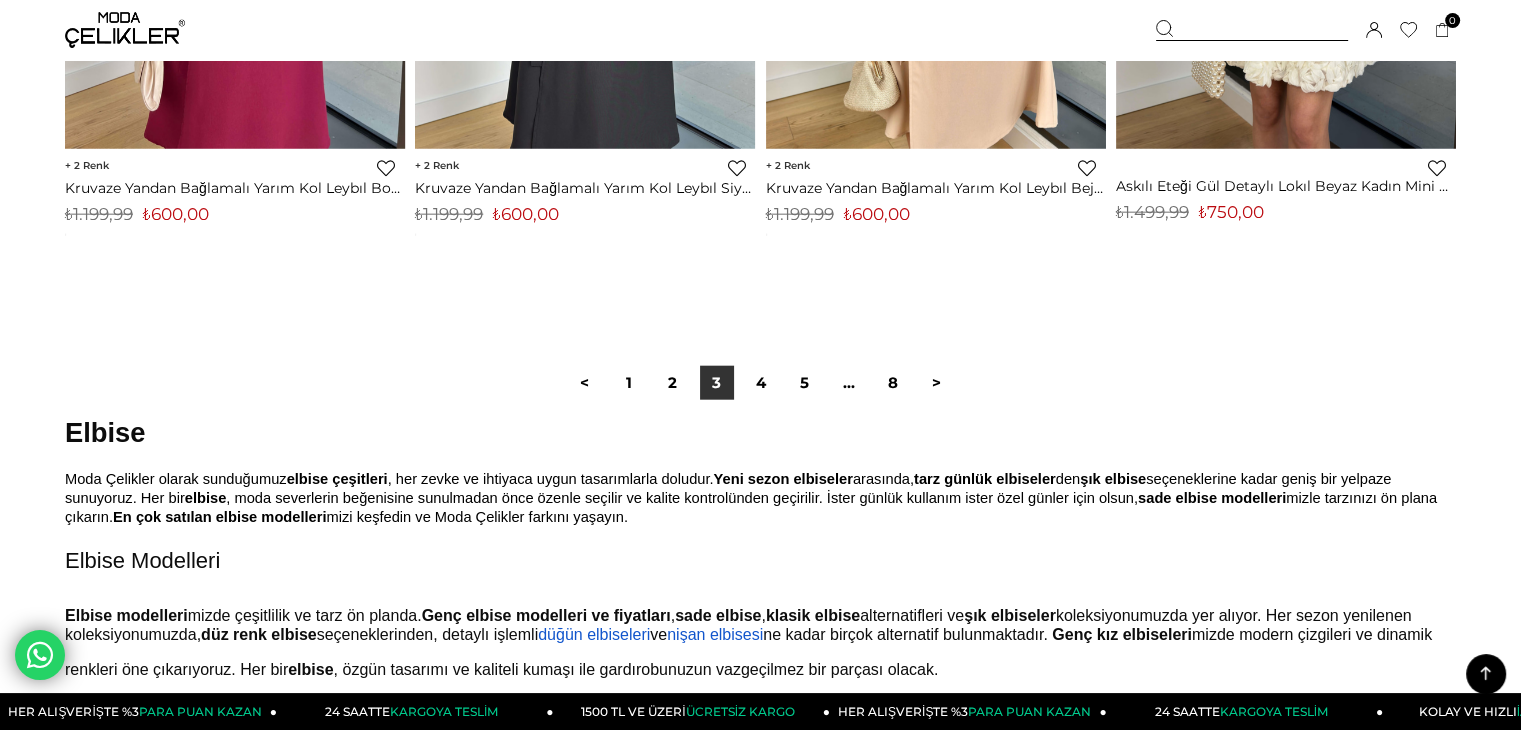 scroll, scrollTop: 12500, scrollLeft: 0, axis: vertical 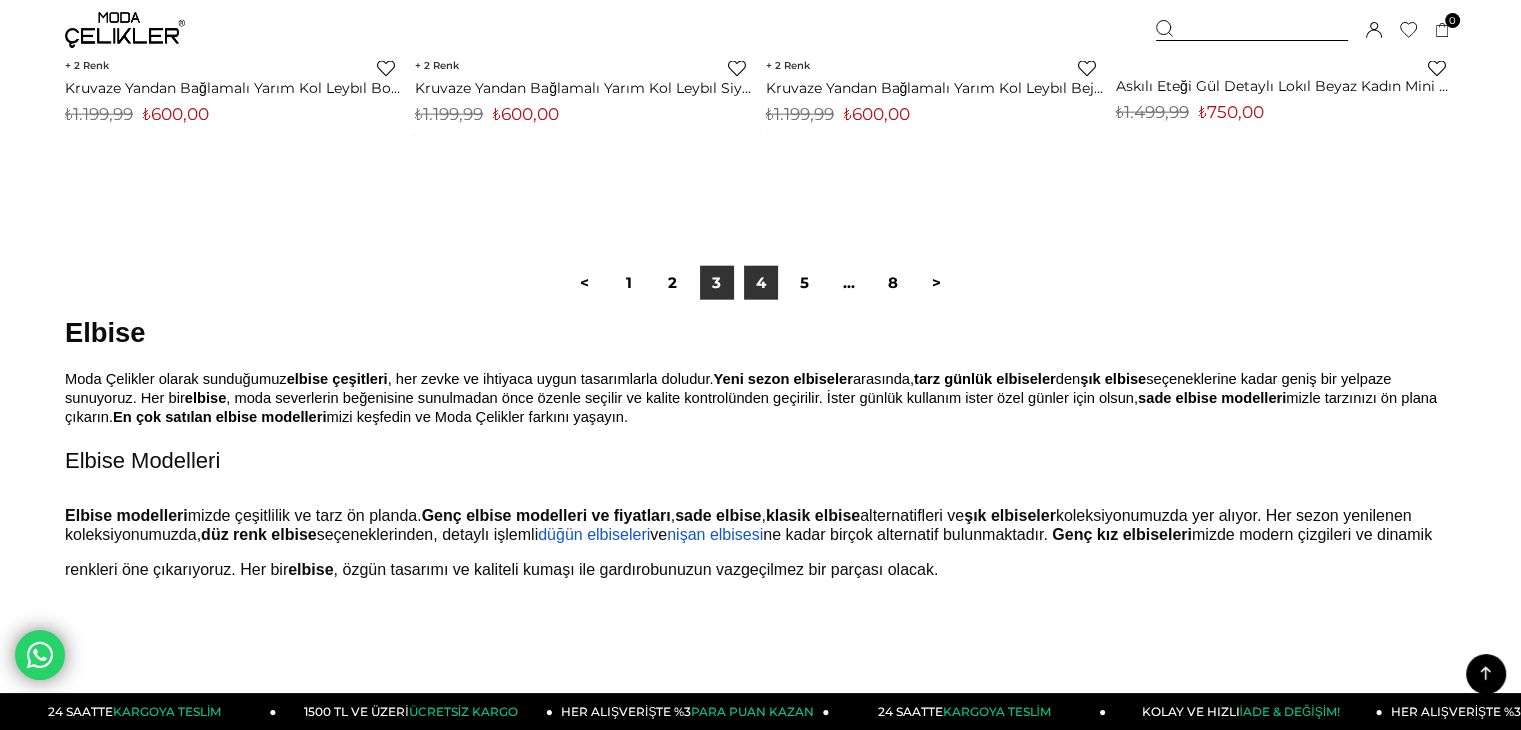 click on "4" at bounding box center (761, 283) 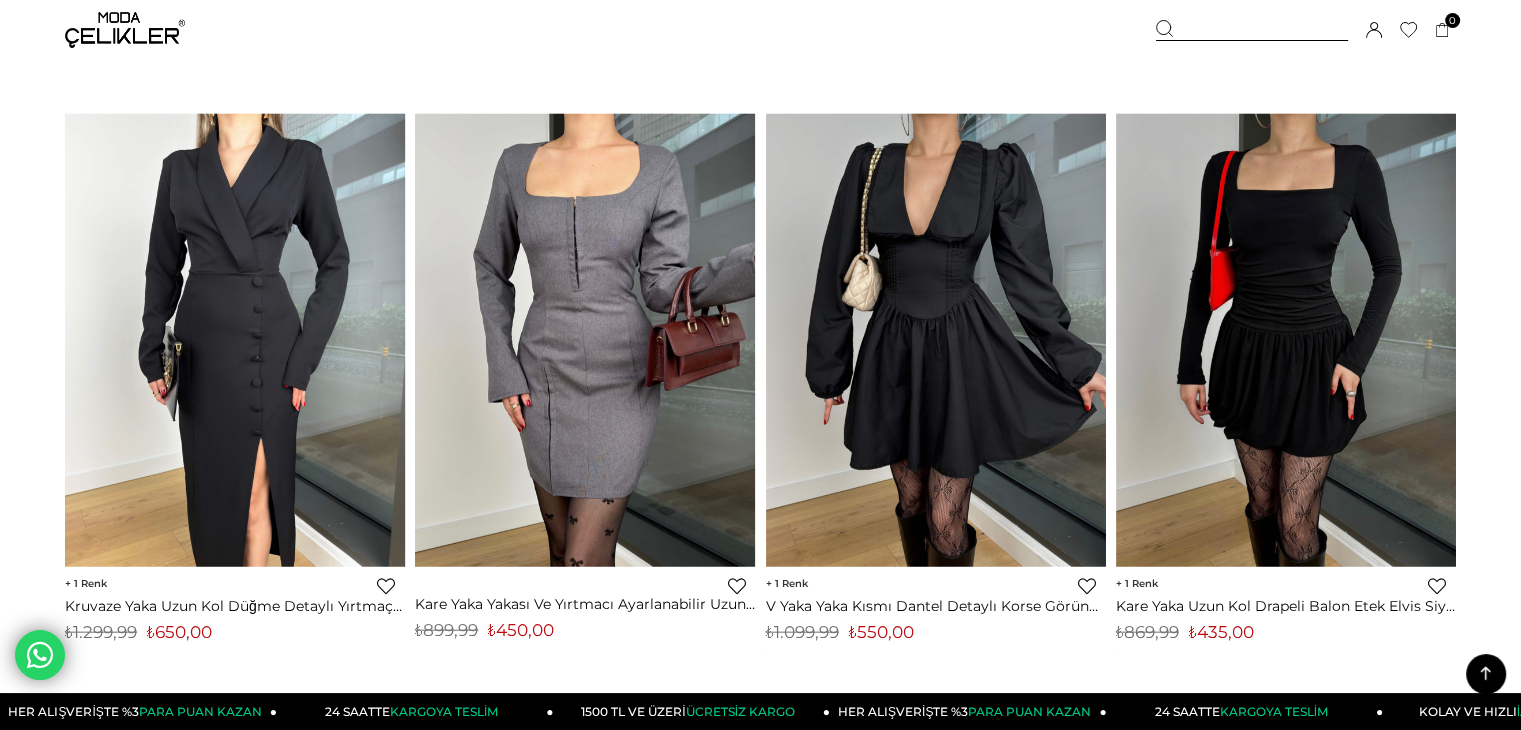 scroll, scrollTop: 12200, scrollLeft: 0, axis: vertical 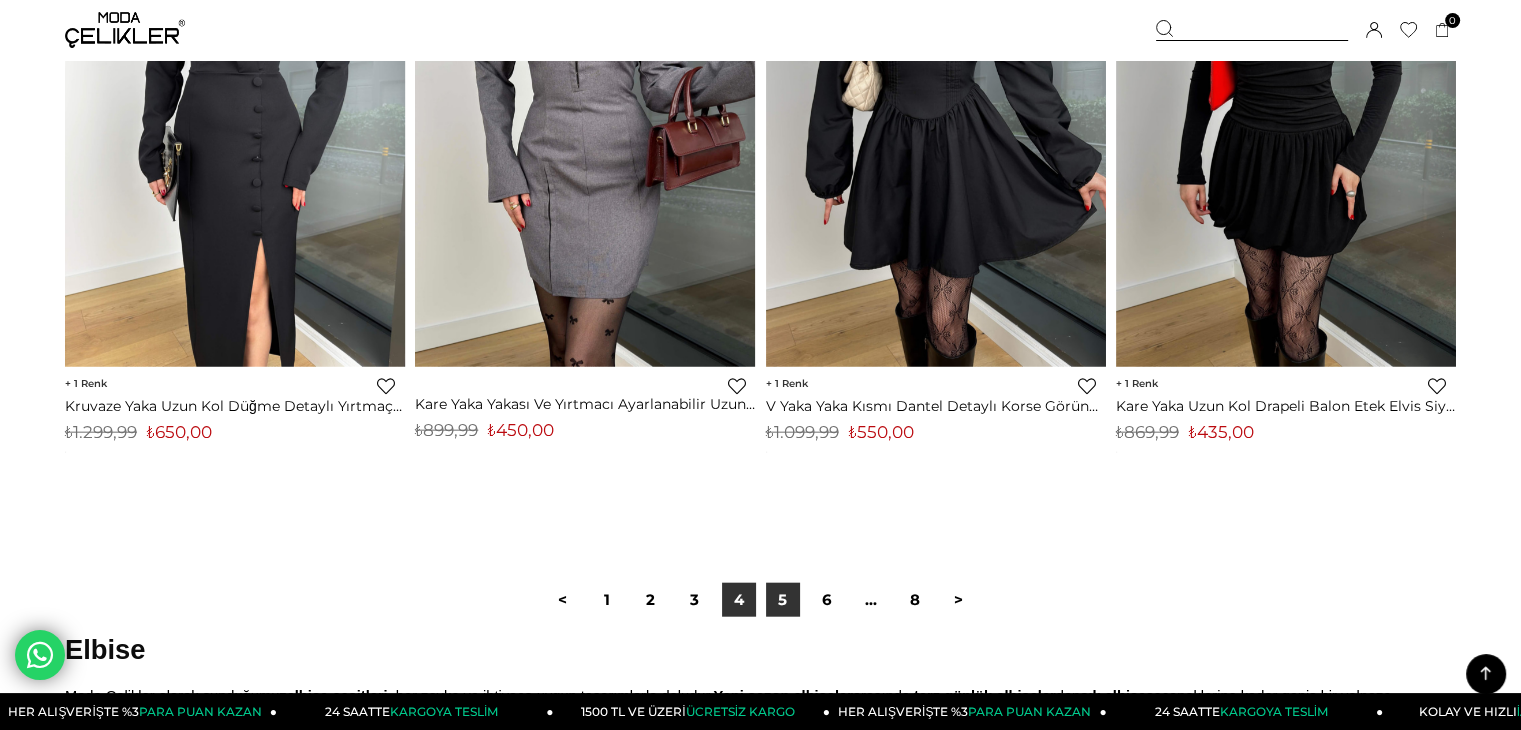 click on "5" at bounding box center [783, 600] 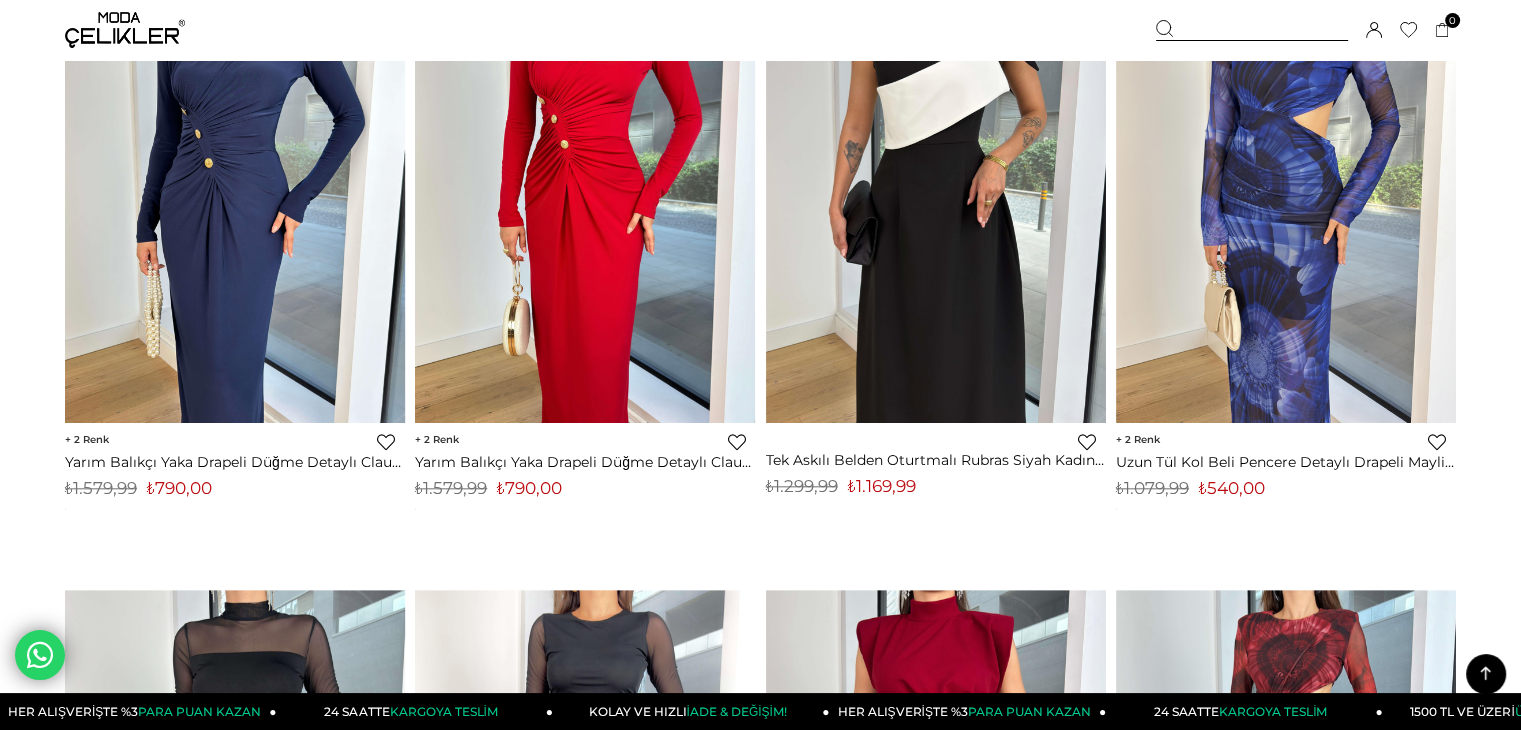 scroll, scrollTop: 10100, scrollLeft: 0, axis: vertical 